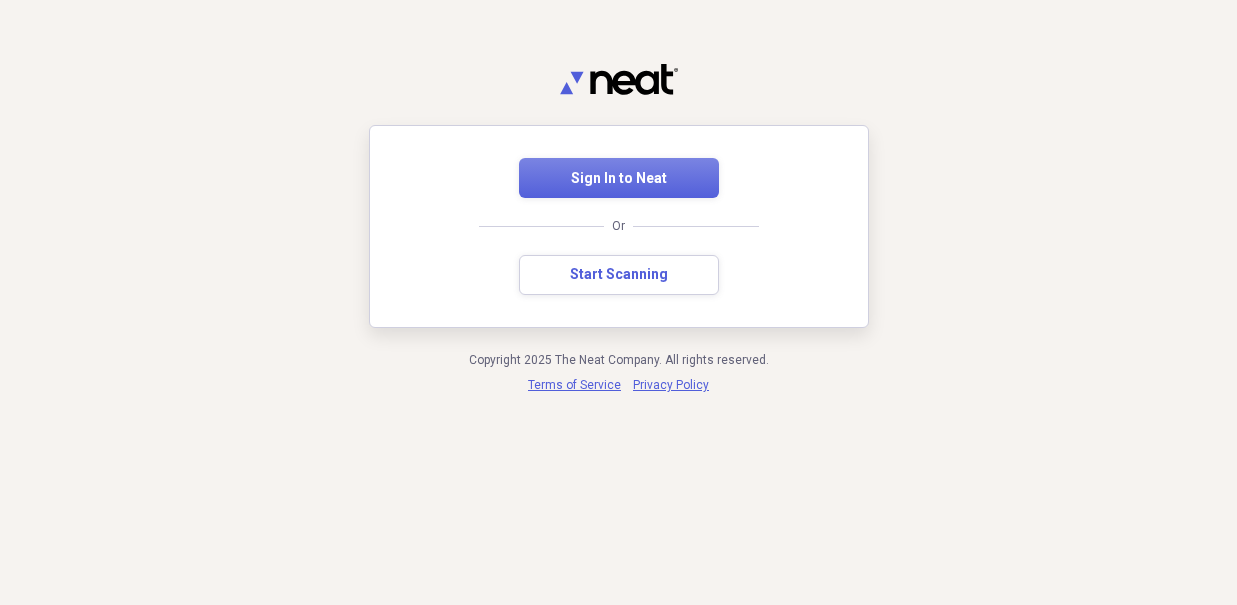 scroll, scrollTop: 0, scrollLeft: 0, axis: both 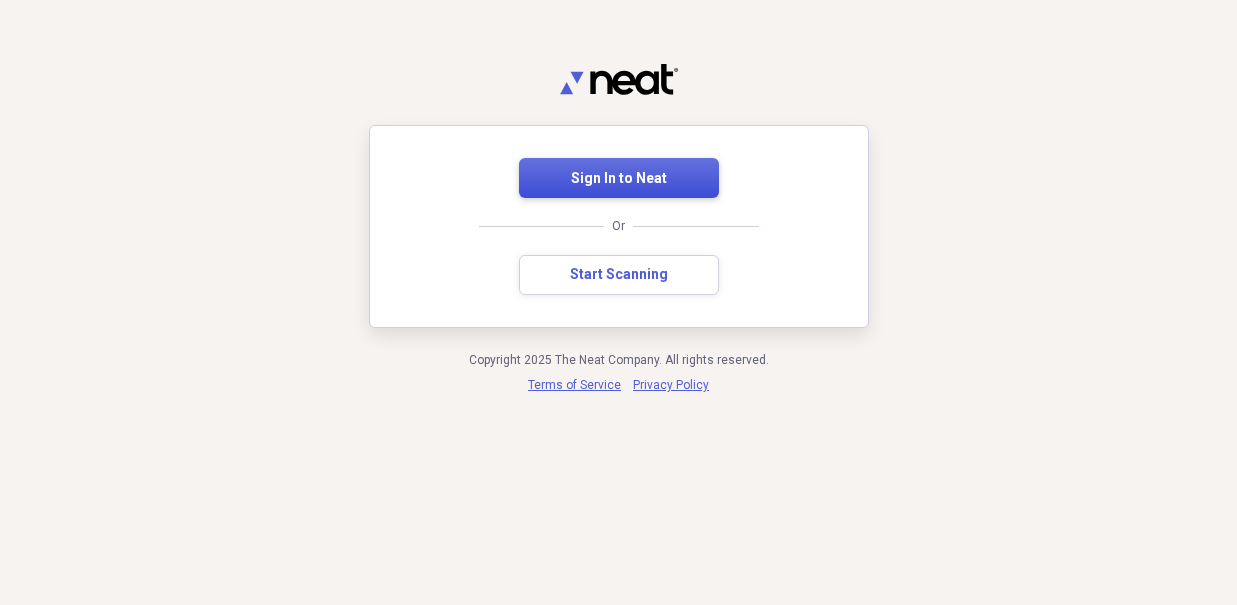 click on "Sign In to Neat" at bounding box center [619, 179] 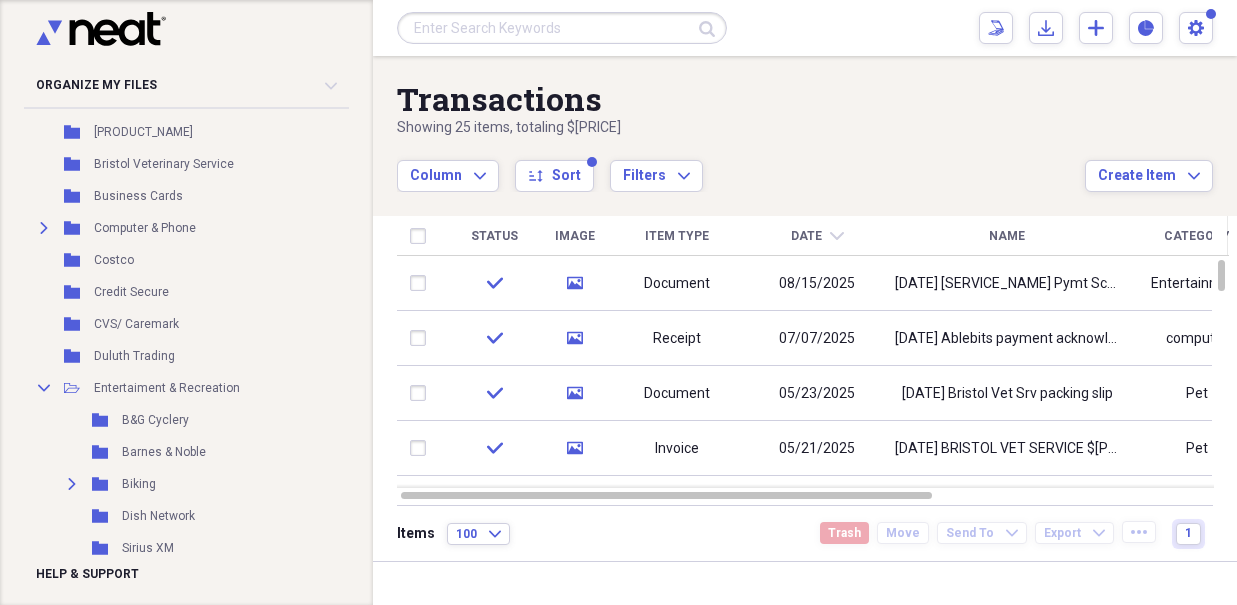 scroll, scrollTop: 296, scrollLeft: 0, axis: vertical 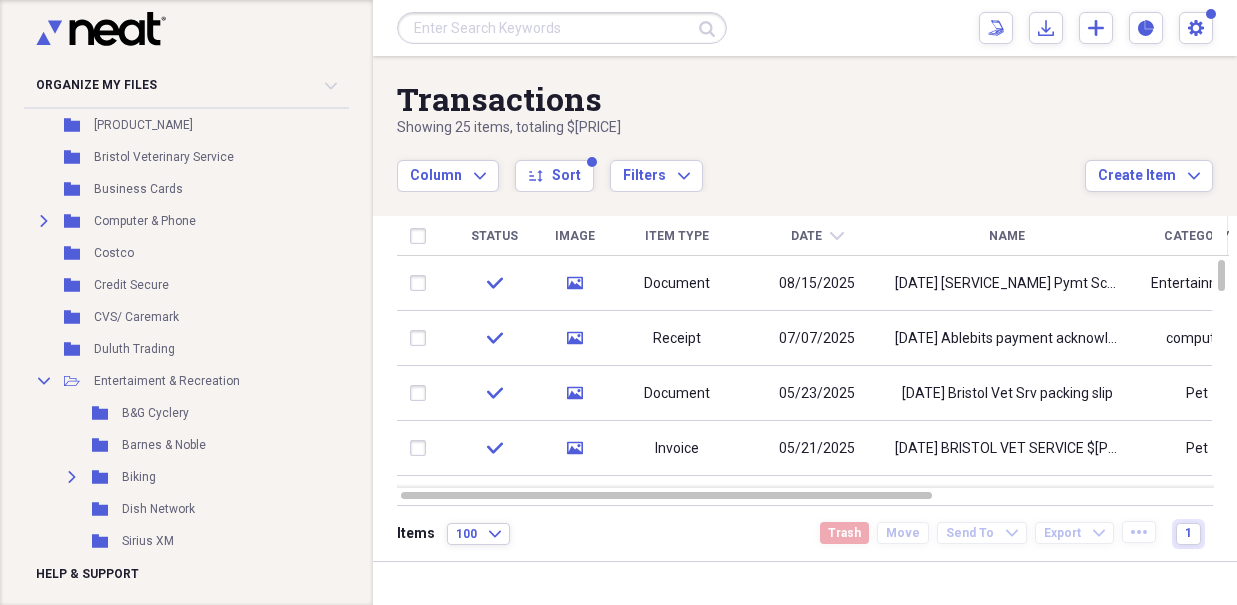 click on "Collapse" 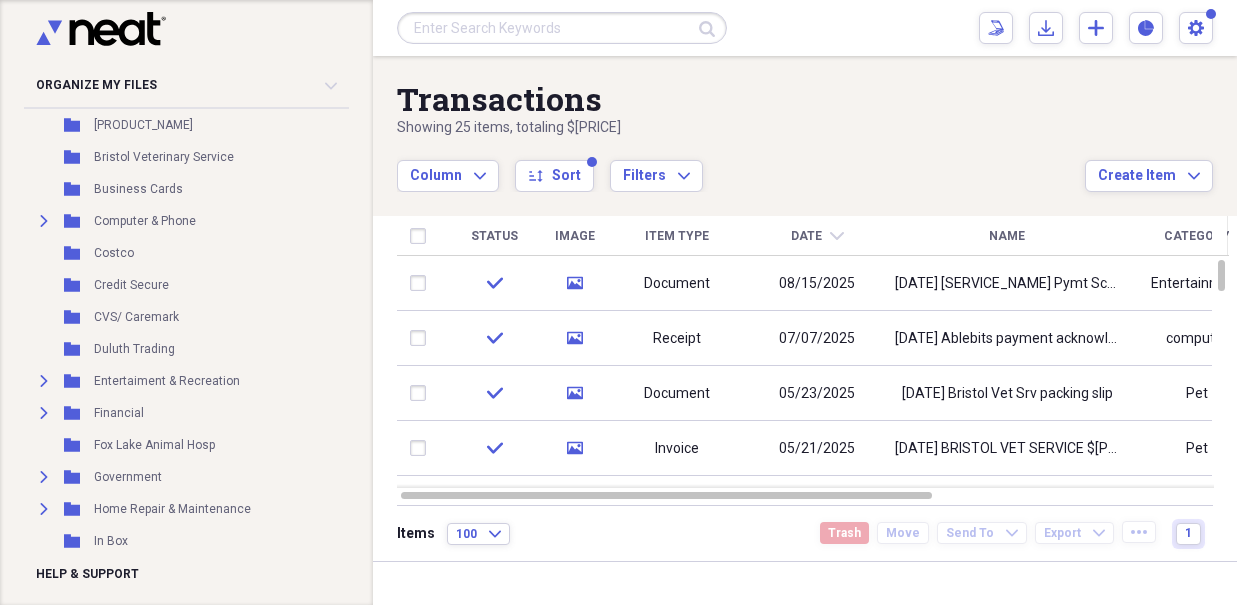 click on "Expand" 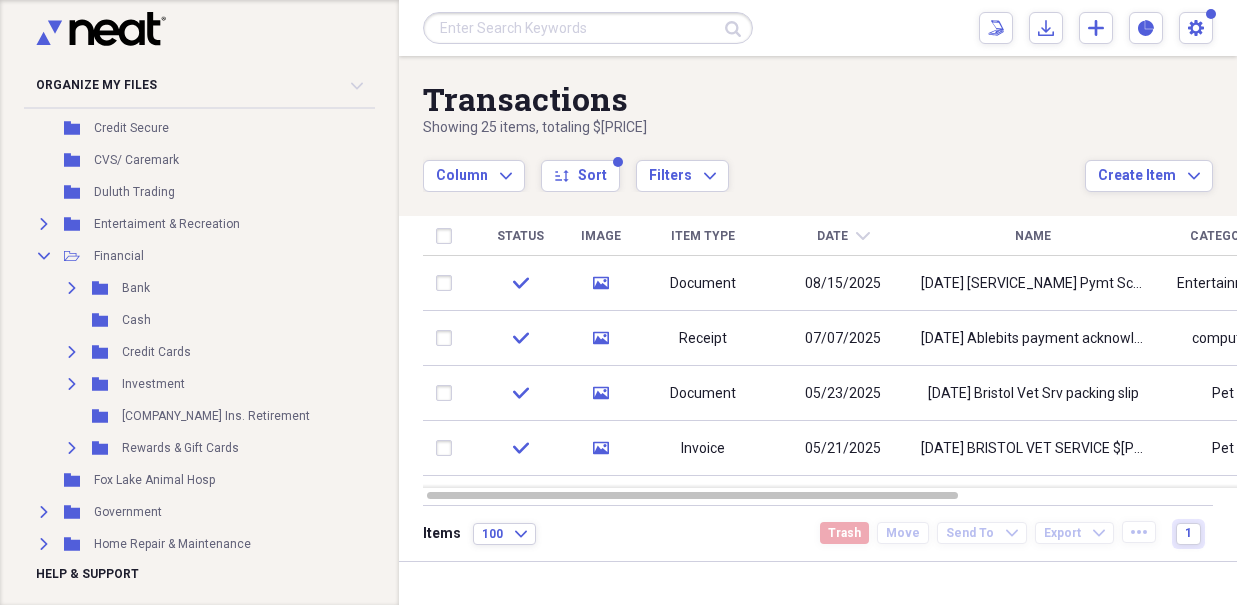 scroll, scrollTop: 476, scrollLeft: 0, axis: vertical 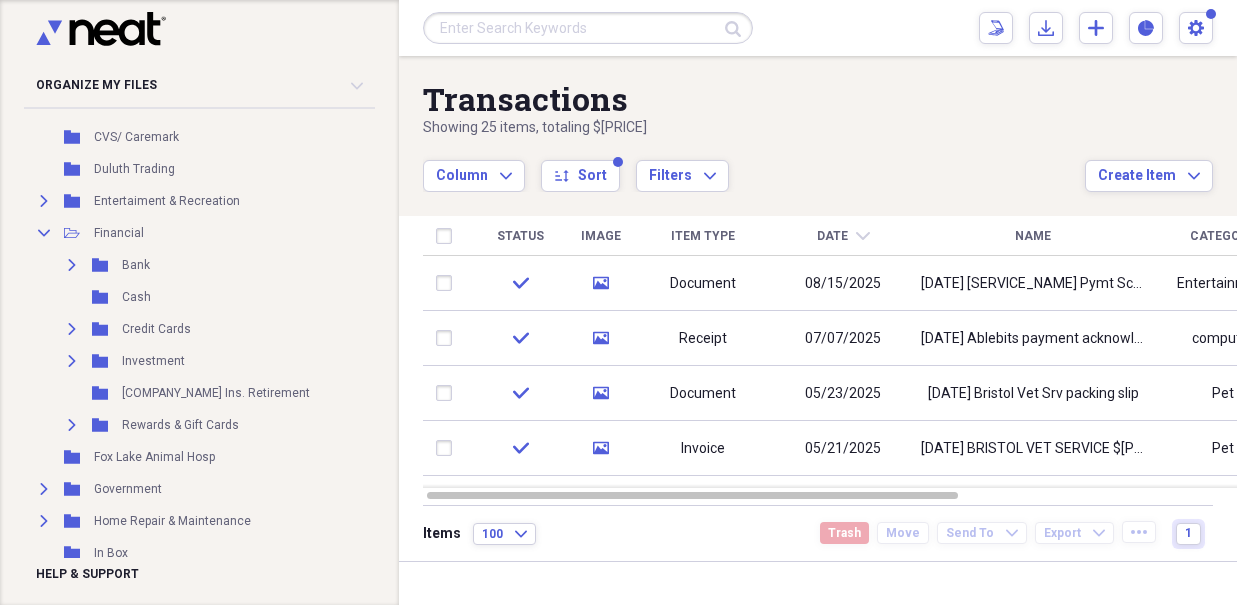 click on "Expand" 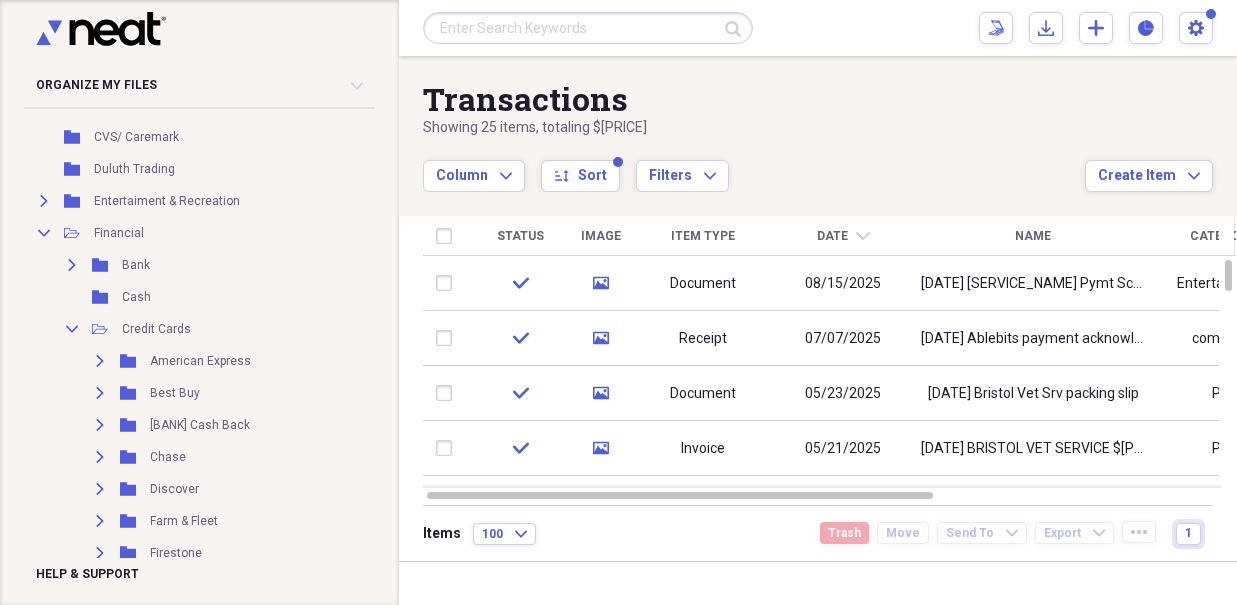 click on "Expand" 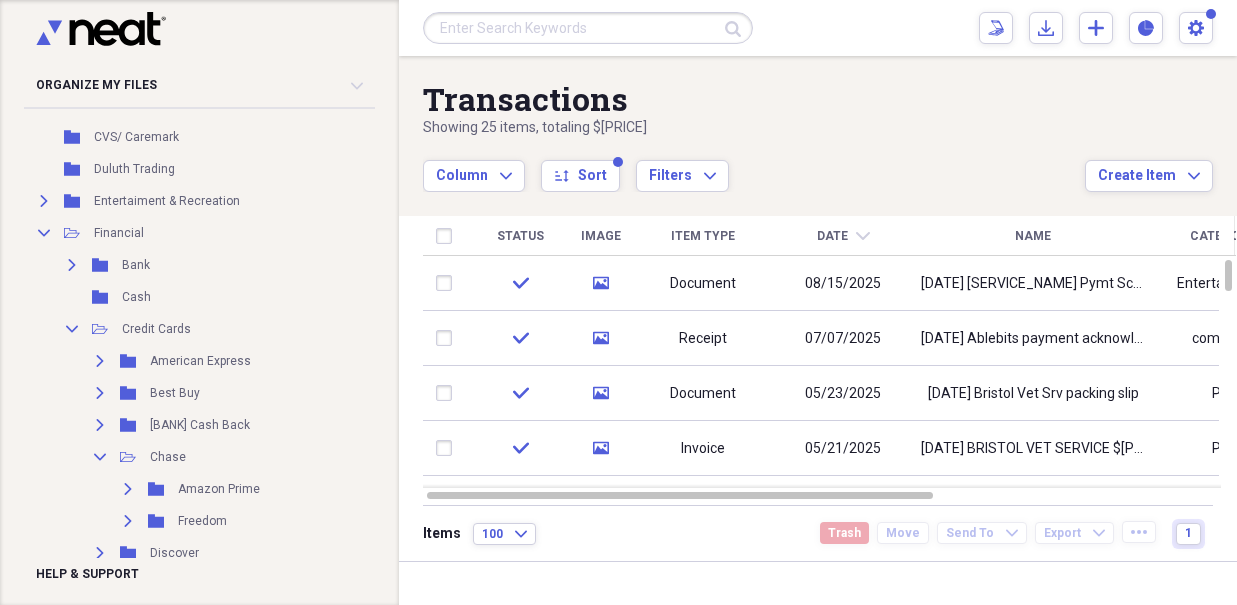 click 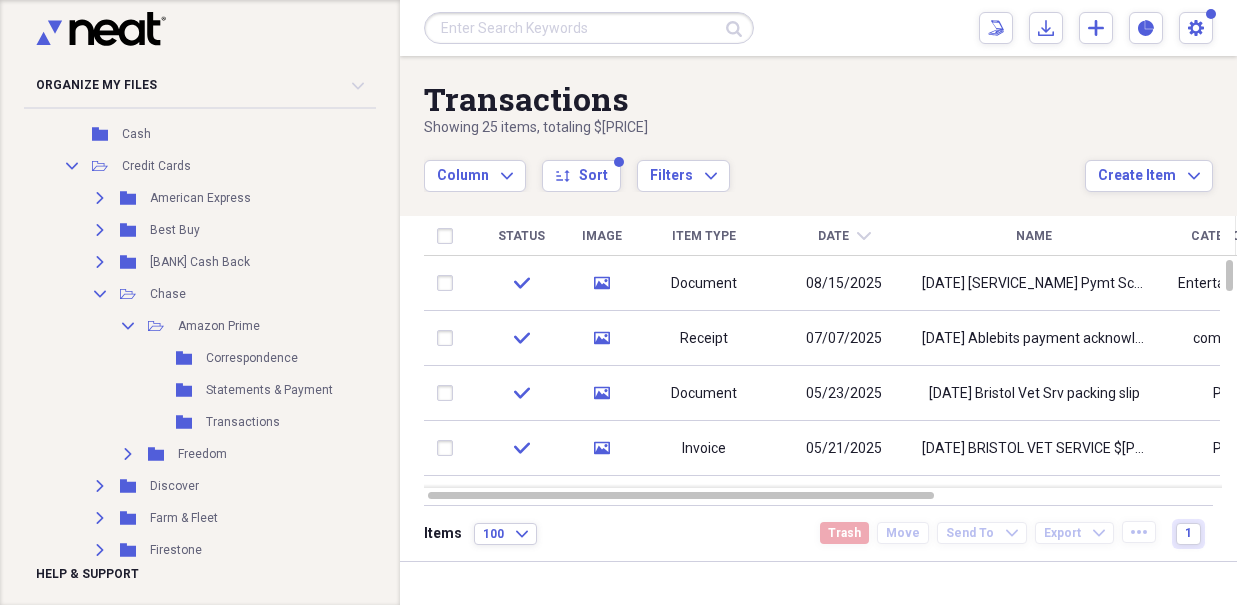 scroll, scrollTop: 697, scrollLeft: 0, axis: vertical 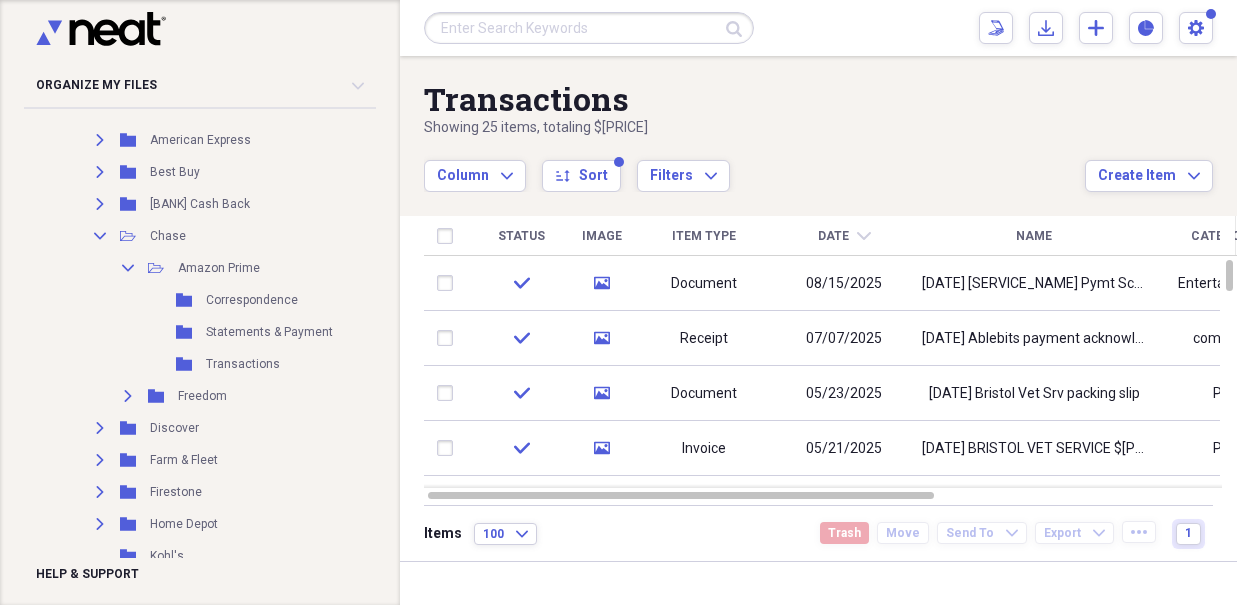 click on "Transactions" at bounding box center [243, 364] 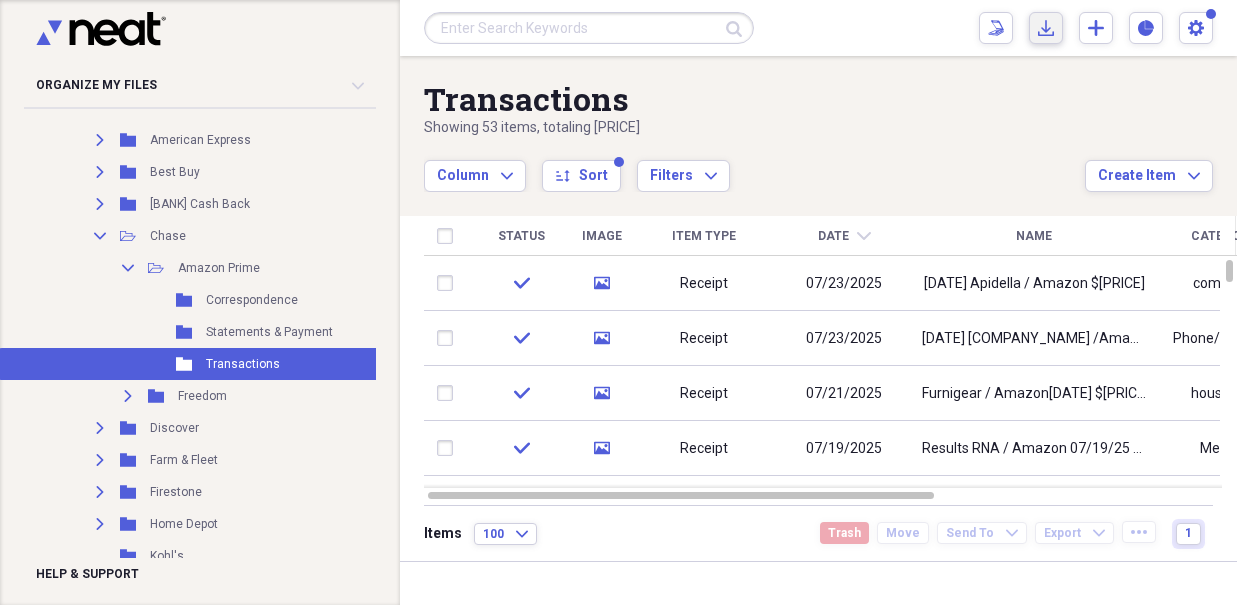 click on "Import" 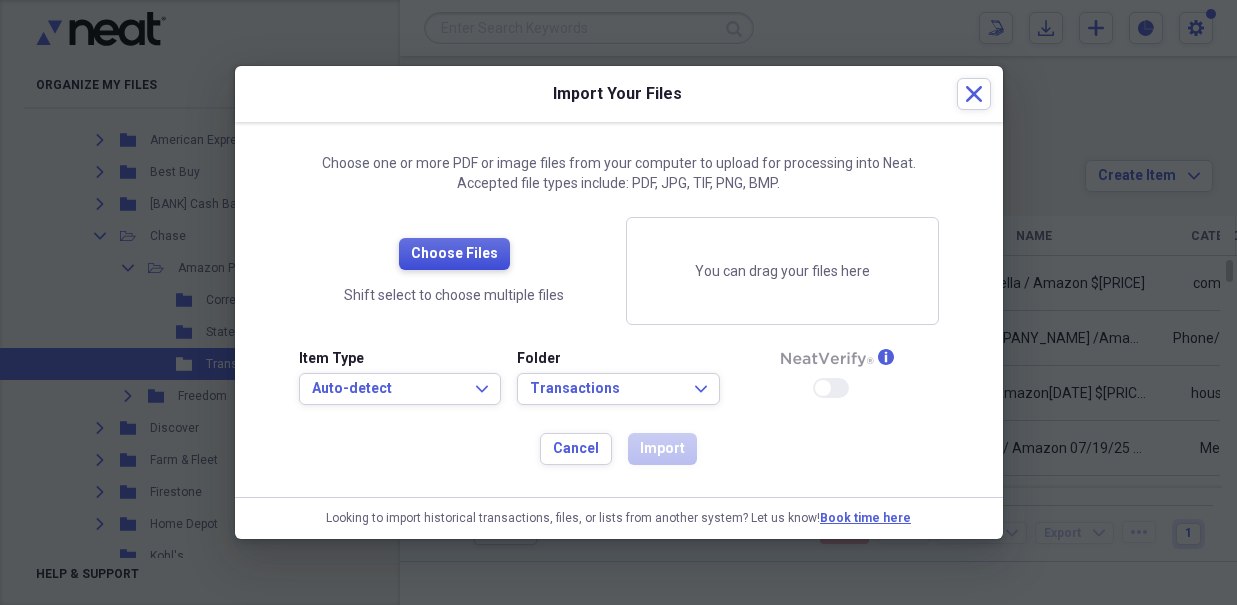 click on "Choose Files" at bounding box center (454, 254) 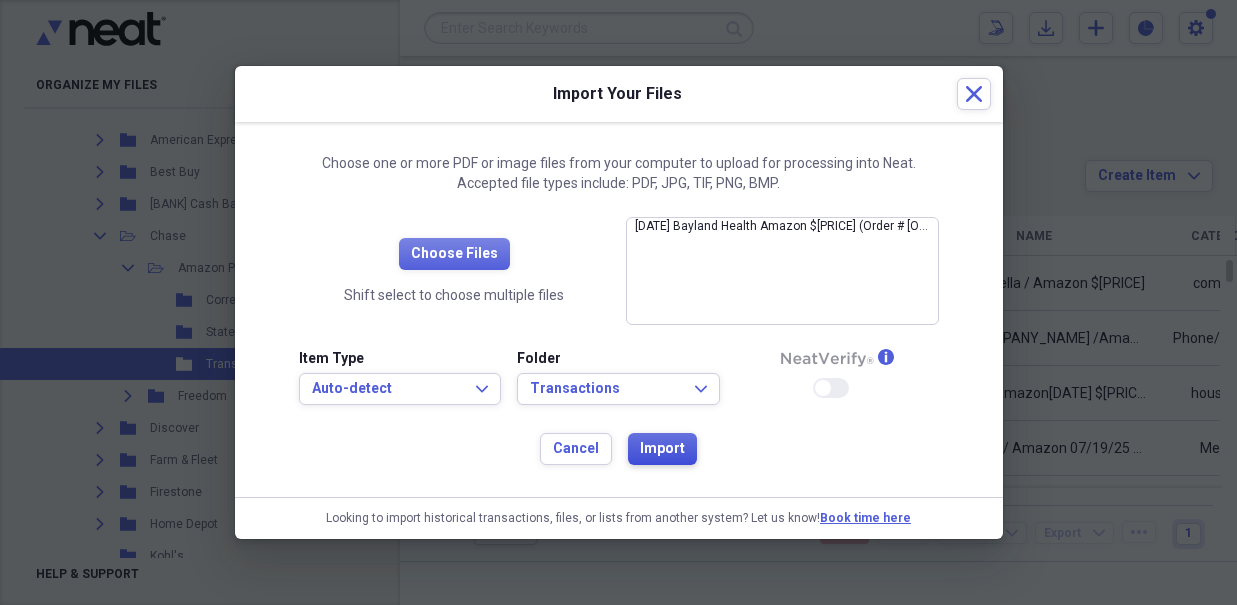 click on "Import" at bounding box center [662, 449] 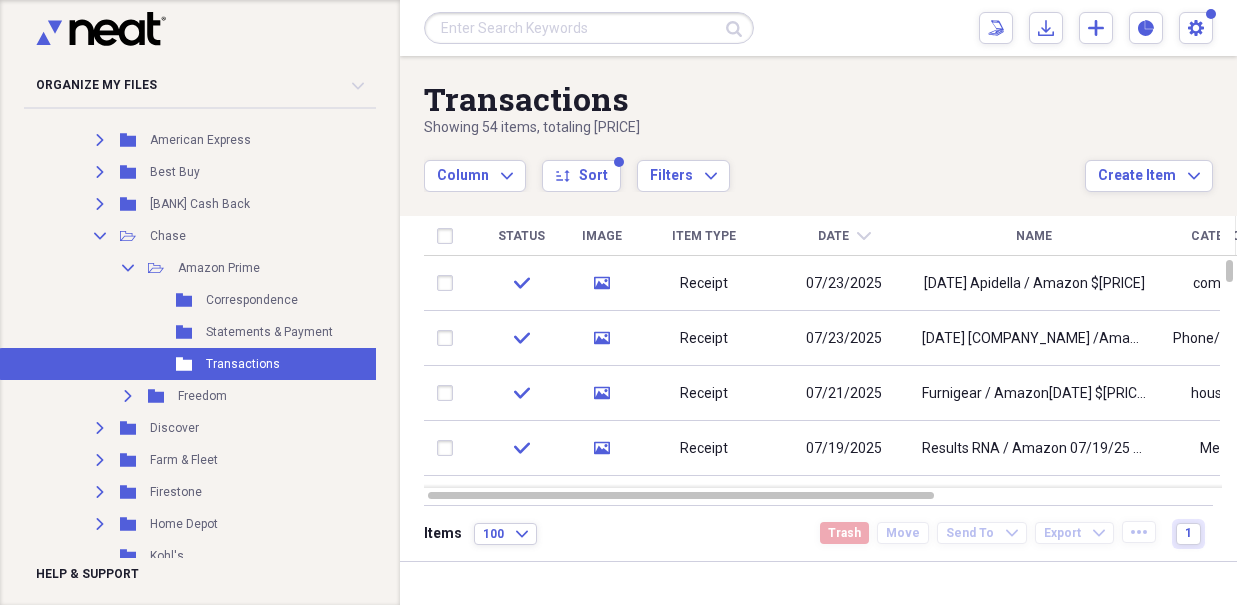 click on "chevron-down" 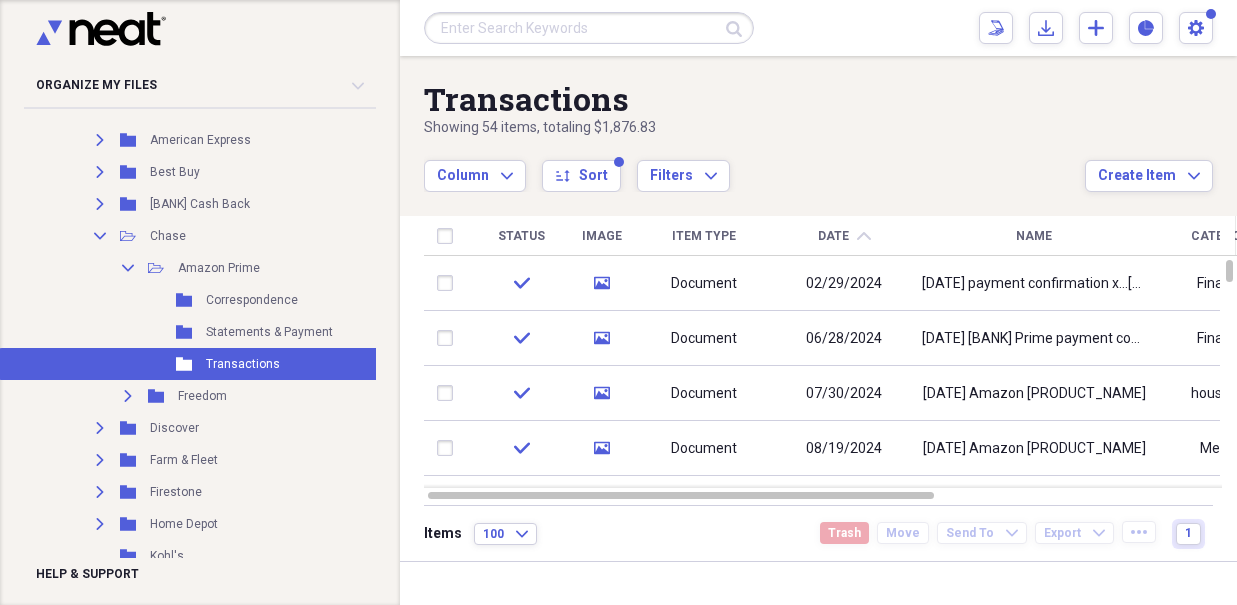 click on "chevron-up" 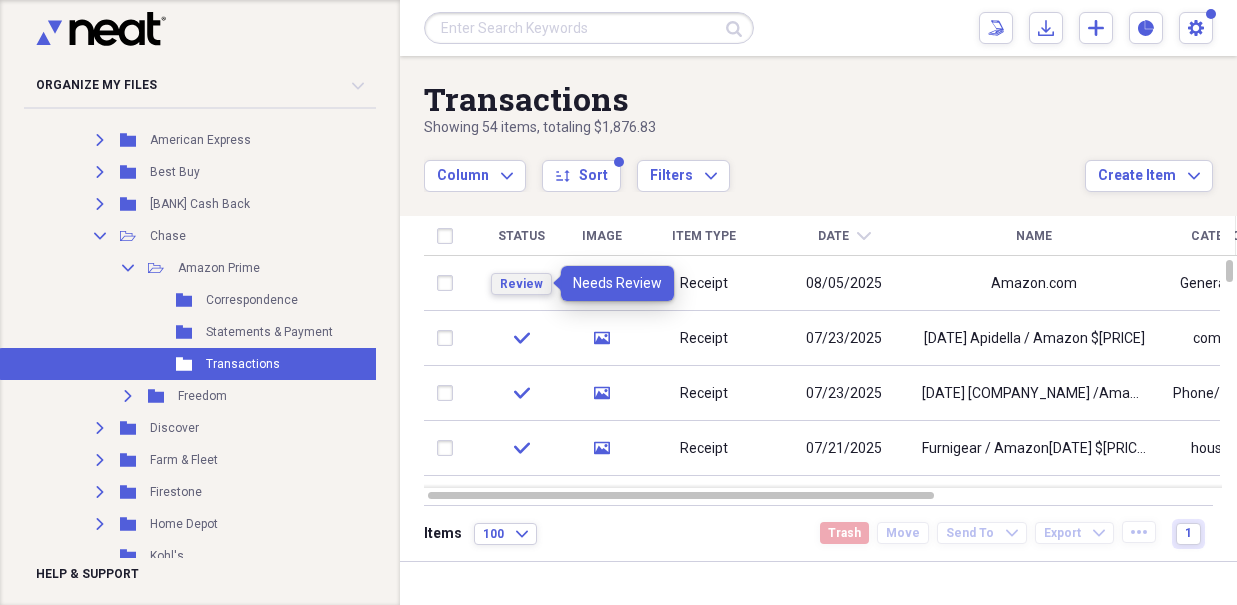 click on "Review" at bounding box center (521, 284) 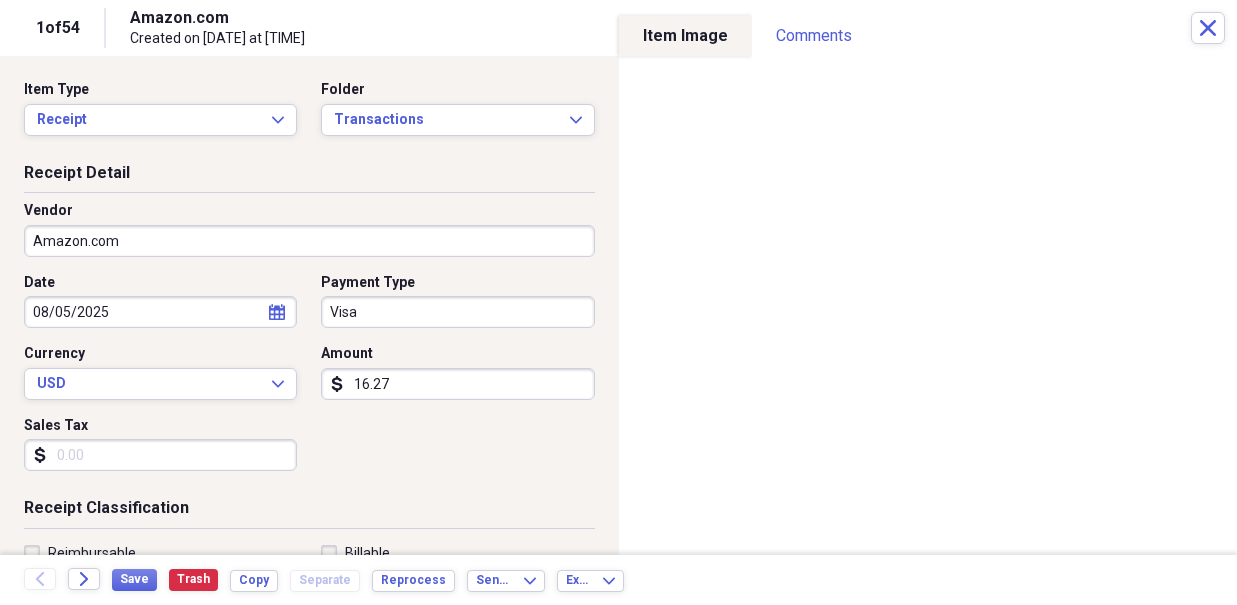 click on "Amazon.com" at bounding box center [309, 241] 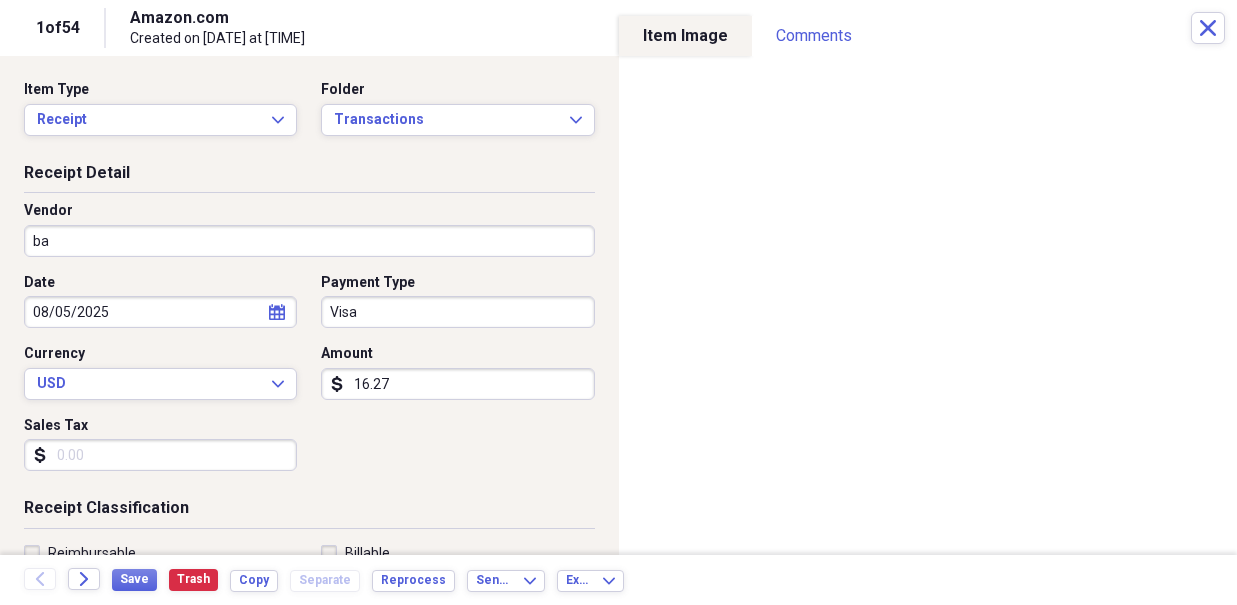 click on "Vendor" at bounding box center (48, 211) 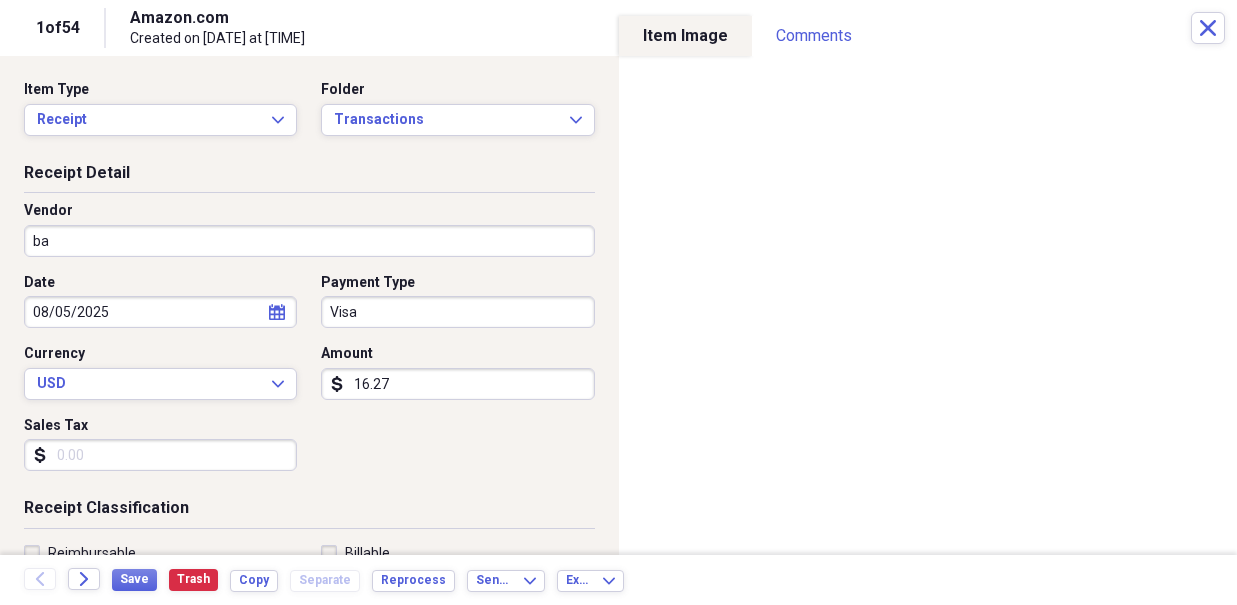 click on "ba" at bounding box center (309, 241) 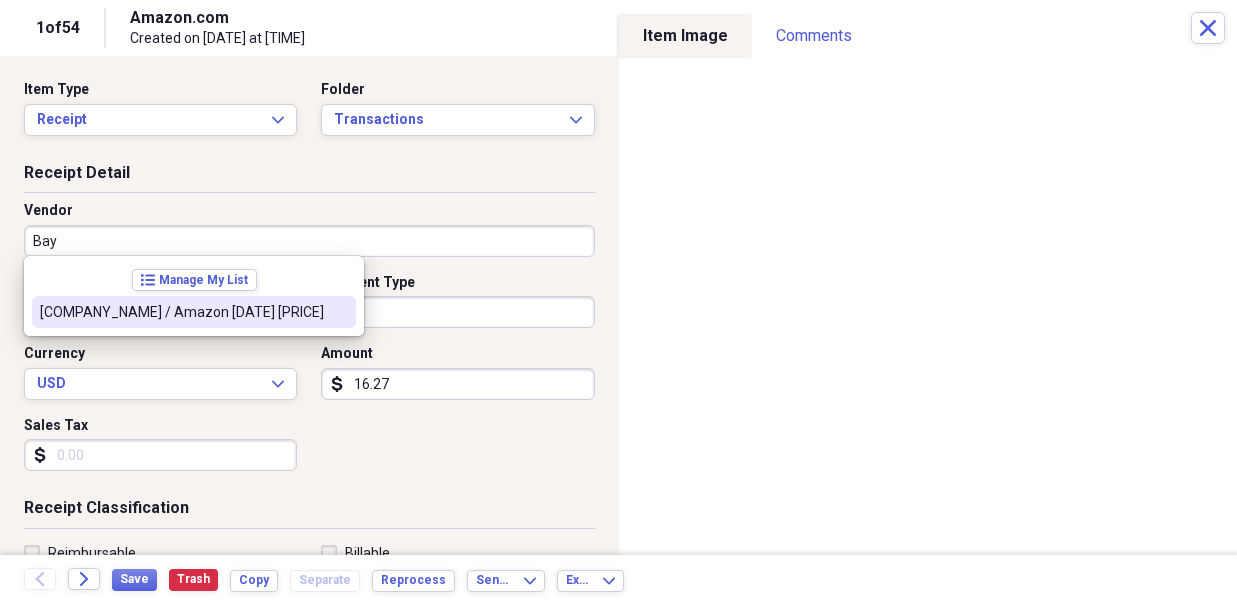 click on "[COMPANY_NAME] / Amazon [DATE] [PRICE]" at bounding box center [182, 312] 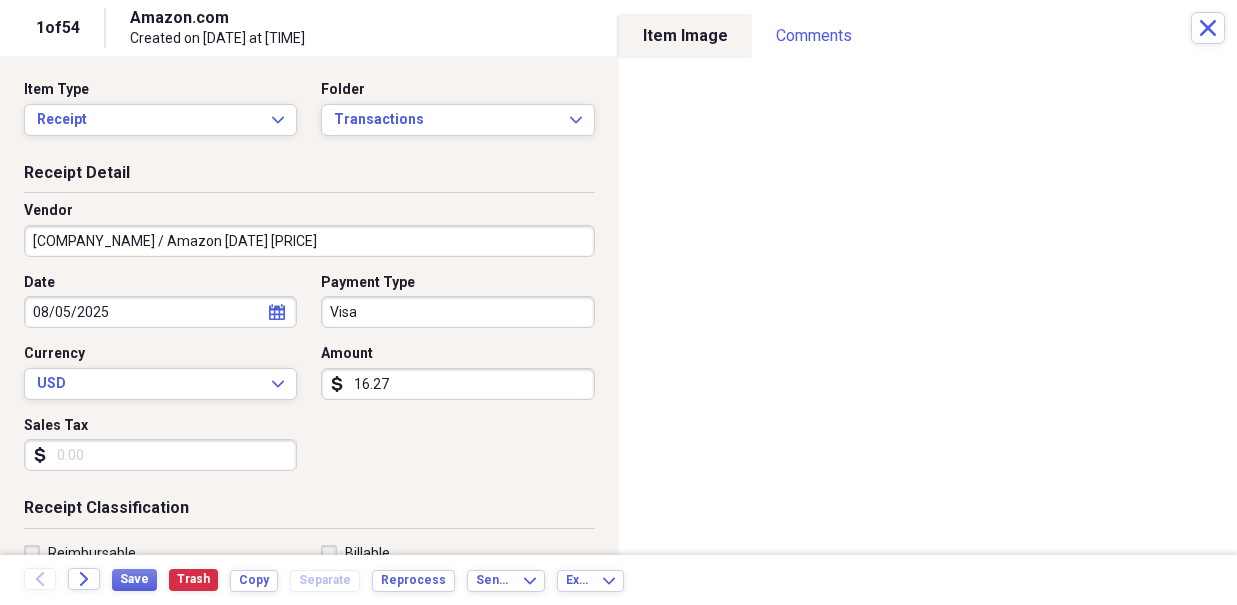 type on "Medical" 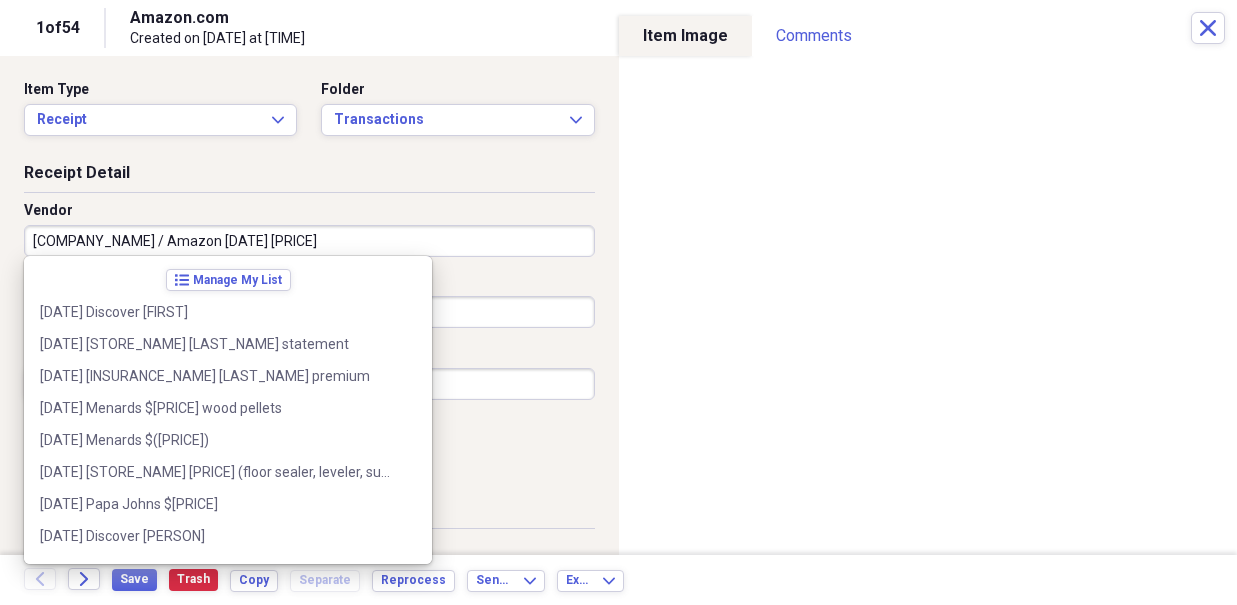 scroll, scrollTop: 4508, scrollLeft: 0, axis: vertical 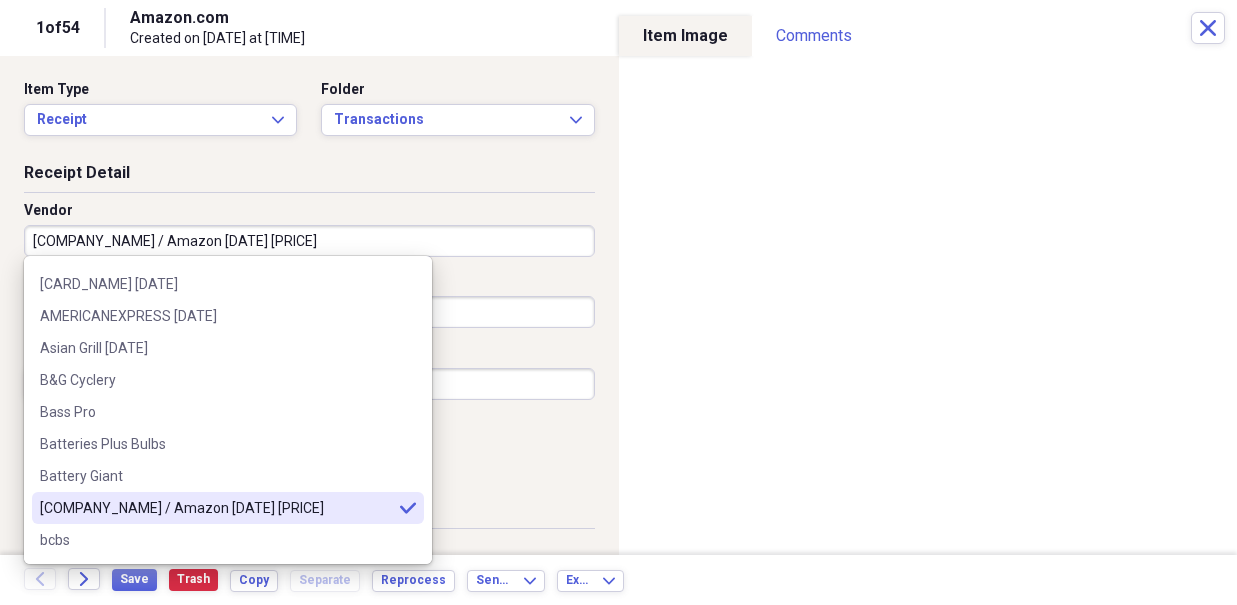 click on "[COMPANY_NAME] / Amazon [DATE] [PRICE]" at bounding box center (309, 241) 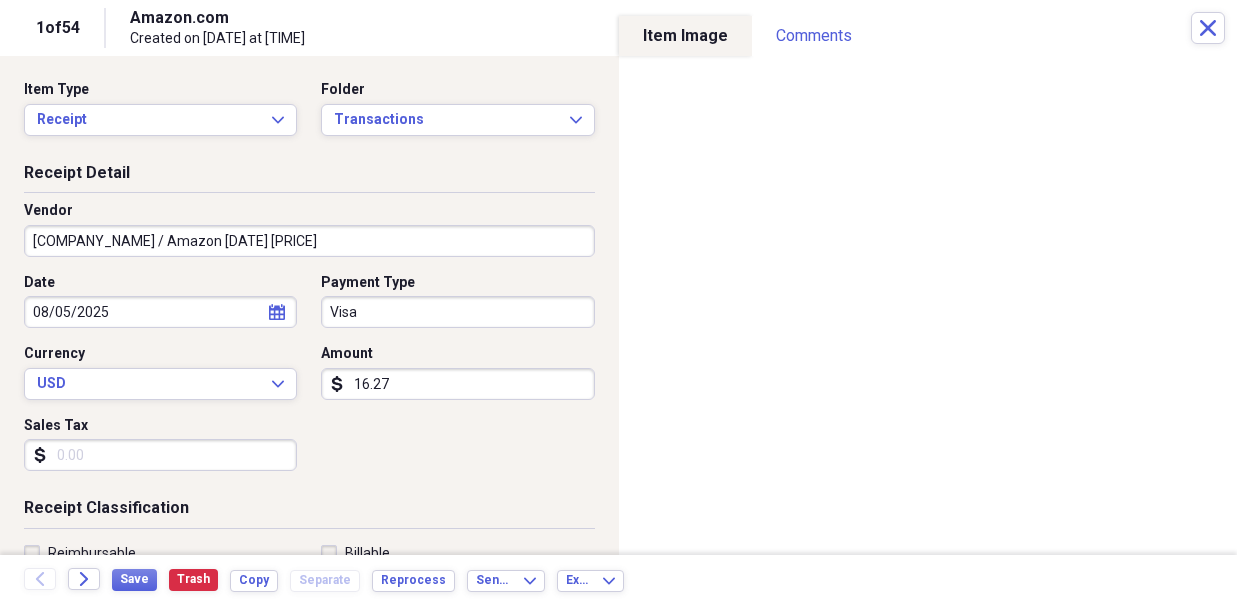click on "[COMPANY_NAME] / Amazon [DATE] [PRICE]" at bounding box center (309, 241) 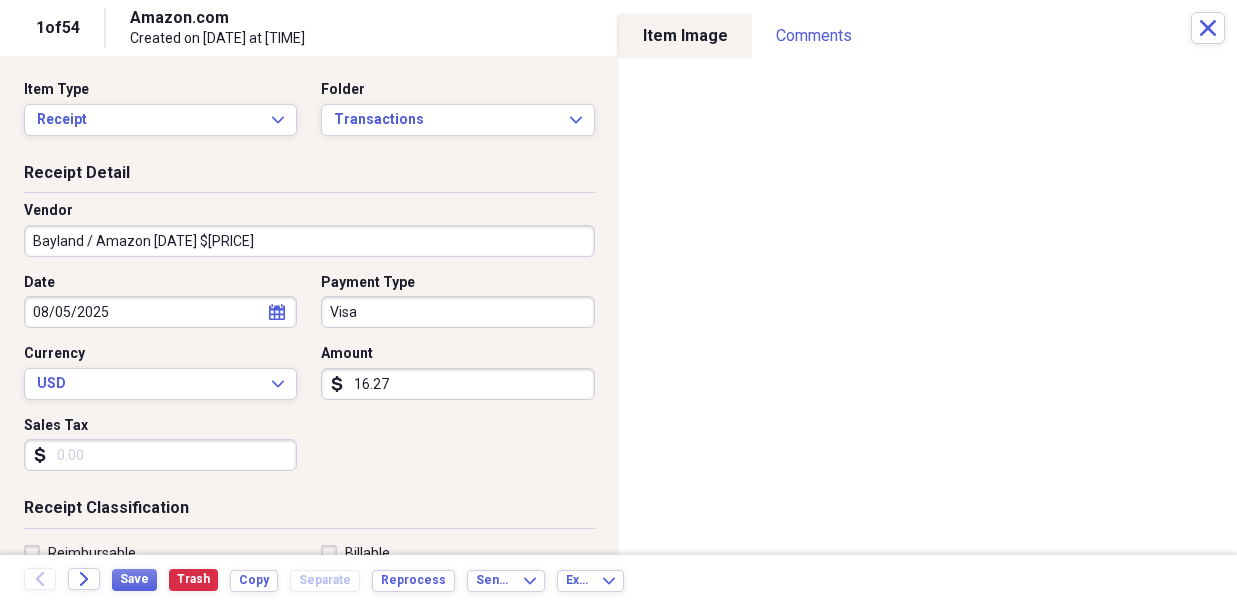 paste on "Order # [ORDER_ID]" 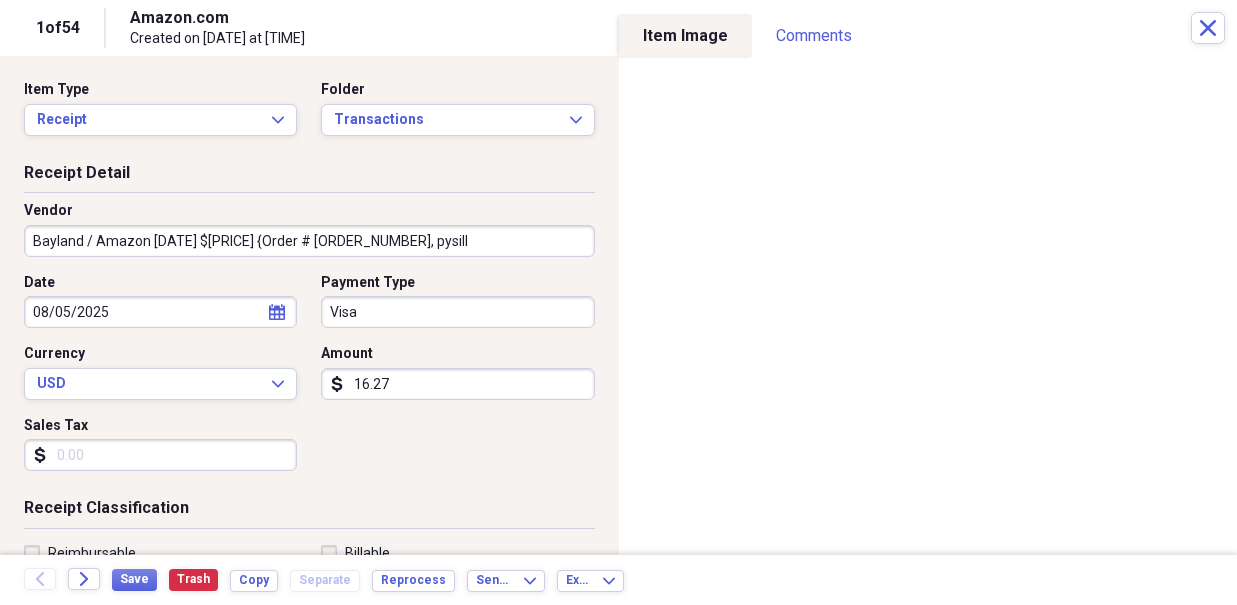 click on "Bayland / Amazon [DATE] $[PRICE] {Order # [ORDER_NUMBER], pysill" at bounding box center [309, 241] 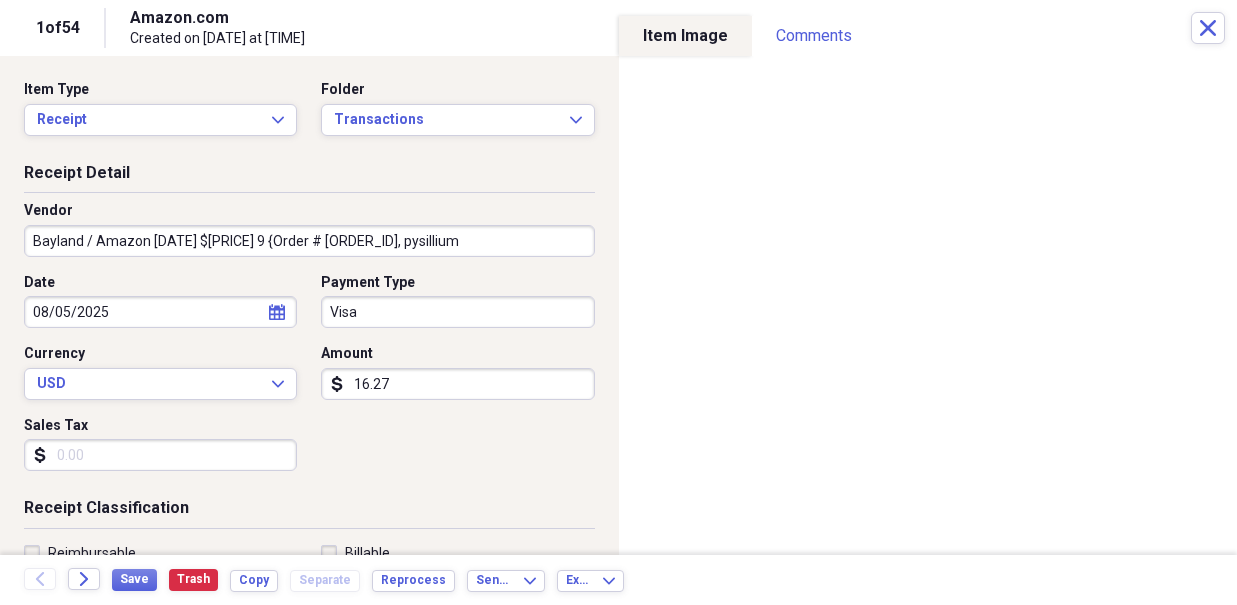 click on "Bayland / Amazon [DATE] $[PRICE] 9 {Order # [ORDER_ID], pysillium" at bounding box center [309, 241] 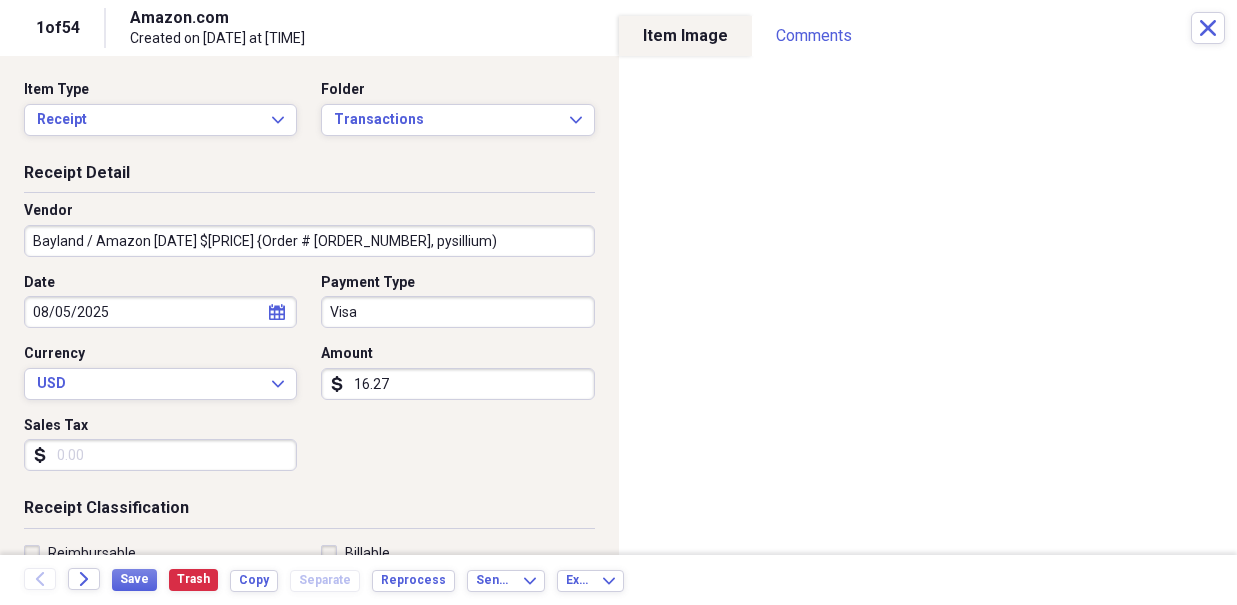 click on "Bayland / Amazon [DATE] $[PRICE] {Order # [ORDER_NUMBER], pysillium)" at bounding box center (309, 241) 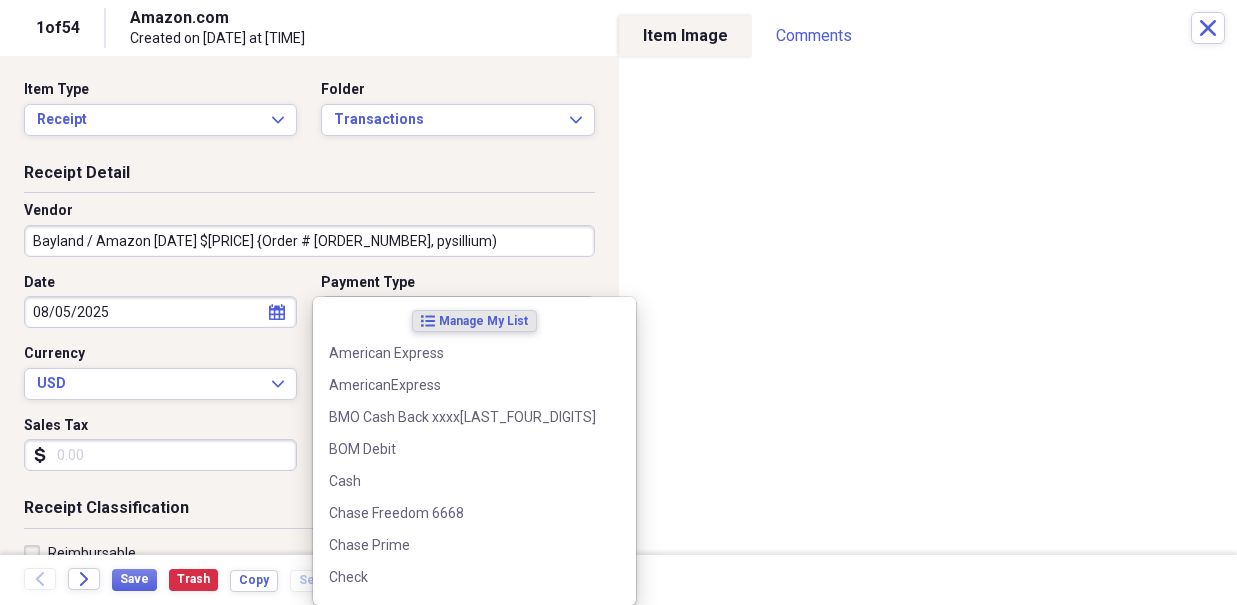 click on "Organize My Files [YEAR] Collapse Unfiled Needs Review [YEAR] Unfiled All Files Unfiled Unfiled Unfiled Saved Reports Collapse My Cabinet [FIRST]'s Cabinet Add Folder Folder Ace Hardware Add Folder Expand Folder Automobile Add Folder Folder Batteries Plus Bulbs Add Folder Expand Folder Baxter Add Folder Folder BBQ Cloud thermometer Add Folder Folder Bristol Veterinary Service Add Folder Folder Business Cards Add Folder Expand Folder Computer & Phone Add Folder Folder Costco Add Folder Folder Credit Secure Add Folder Folder CVS/ Caremark Add Folder Folder Duluth Trading Add Folder Expand Folder Entertaiment & Recreation Add Folder Collapse Open Folder Financial Add Folder Expand Folder Bank Add Folder Folder Cash Add Folder Collapse Open Folder Credit Cards Add Folder Expand Folder American Express Add Folder Expand Folder Best Buy Add Folder Expand Folder BMO Cash Back Add Folder Collapse Open Folder Chase Add Folder Collapse Open Folder Amazon Prime Add Folder Folder Correspondence Add Folder Folder Add Folder Folder 1" at bounding box center [618, 302] 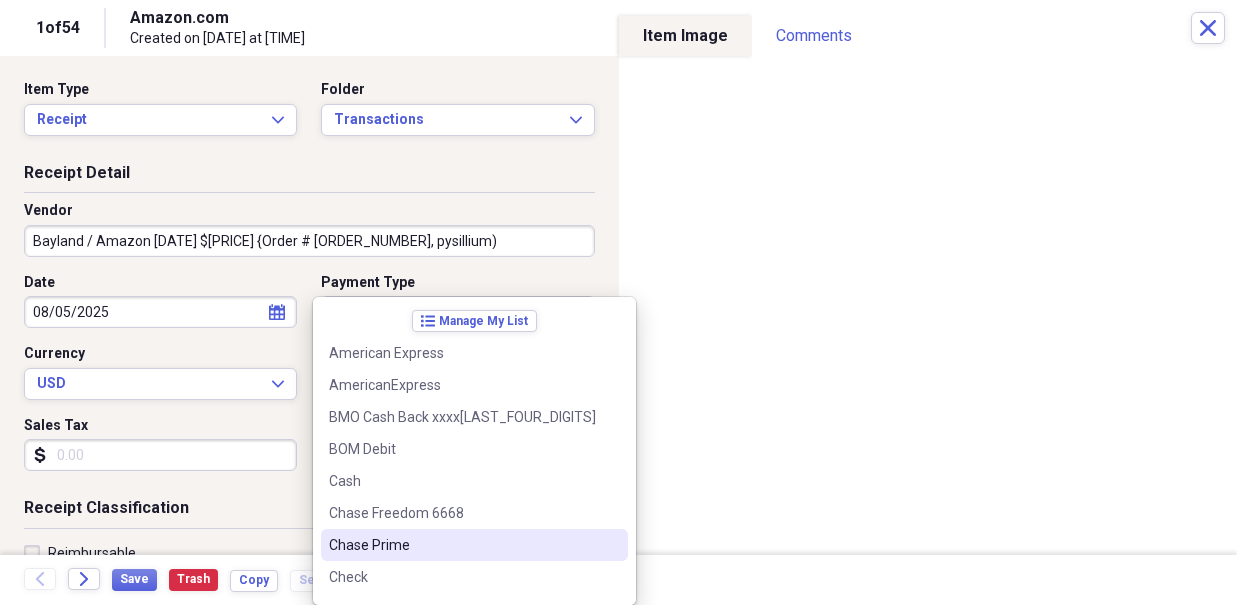 click on "Chase Prime" at bounding box center (462, 545) 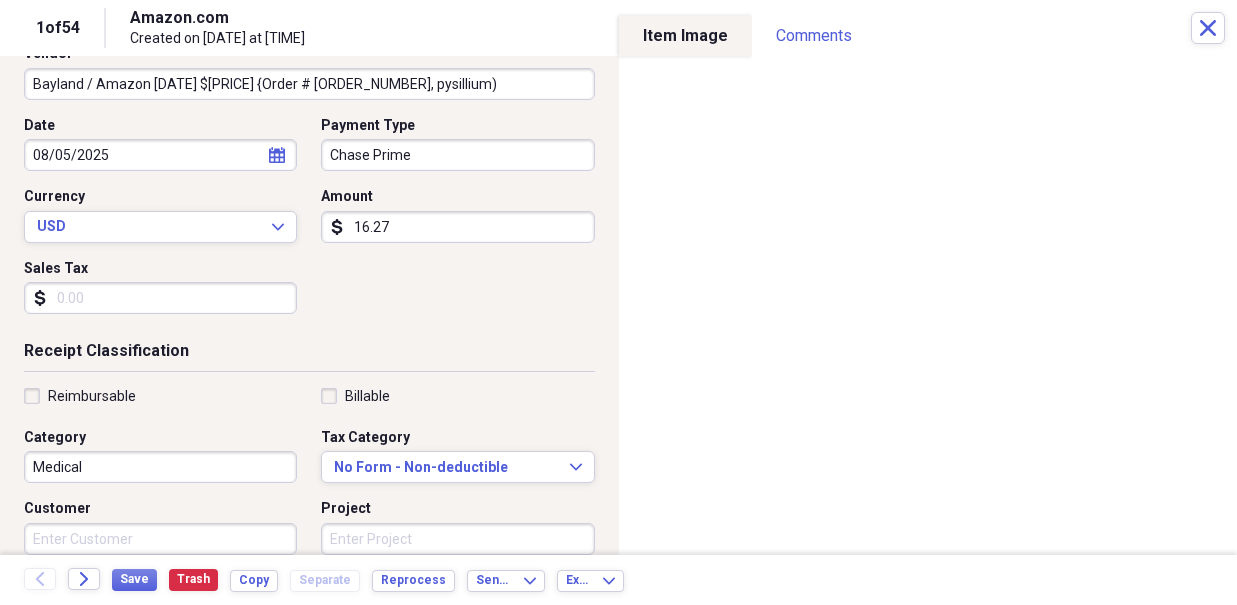 scroll, scrollTop: 160, scrollLeft: 0, axis: vertical 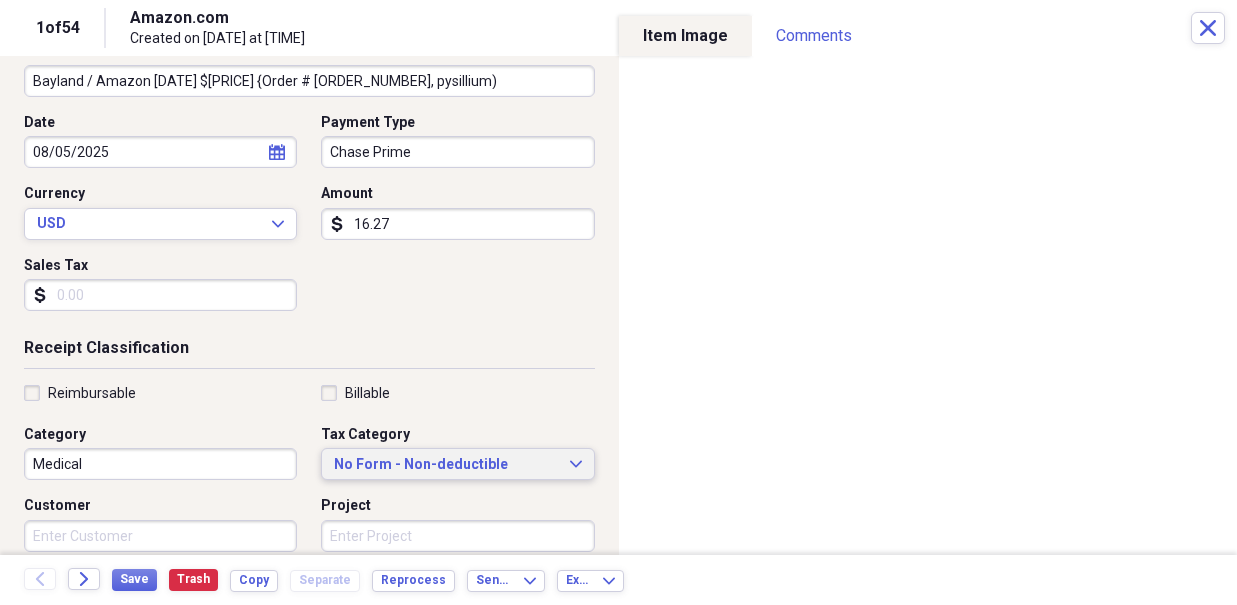 click on "No Form - Non-deductible Expand" at bounding box center [457, 464] 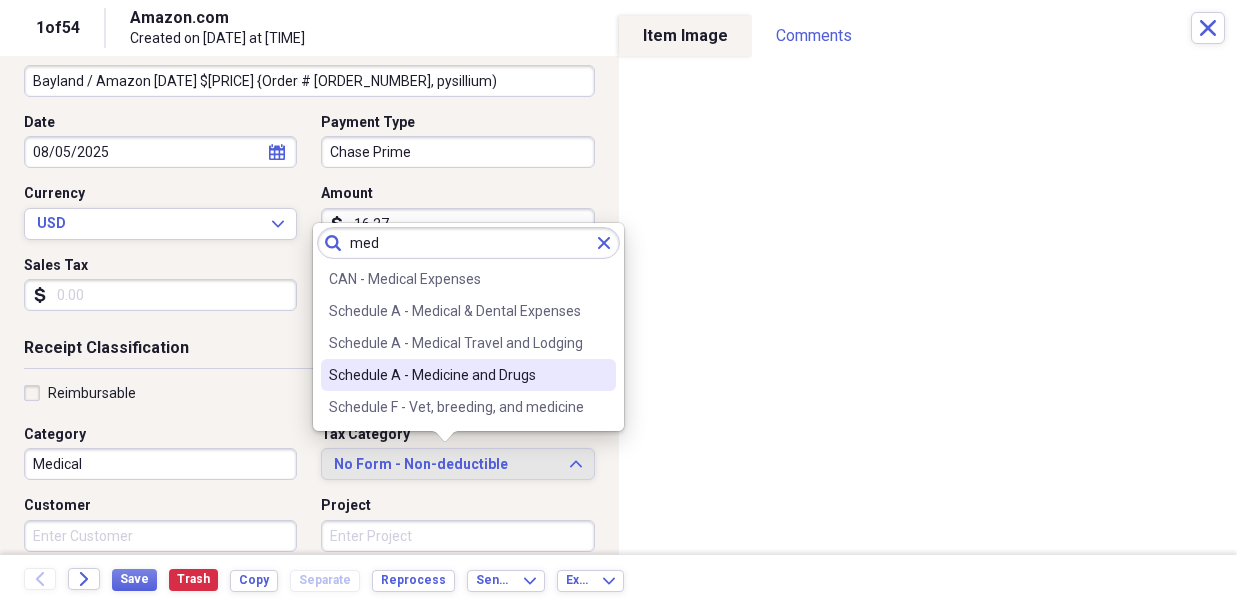 type on "med" 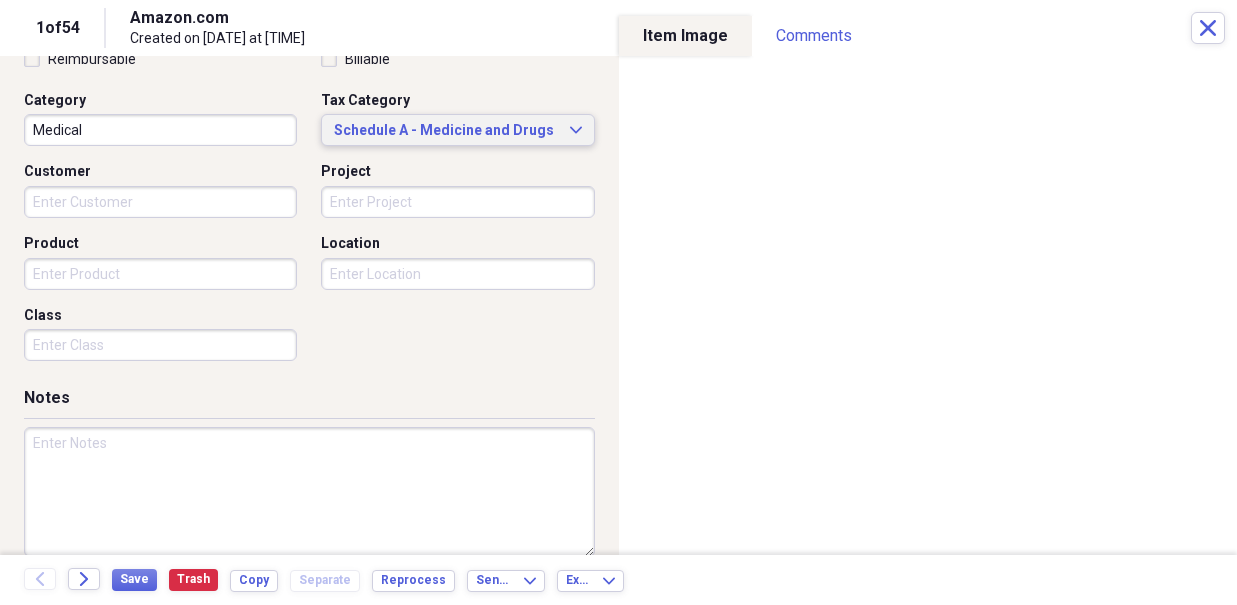 scroll, scrollTop: 496, scrollLeft: 0, axis: vertical 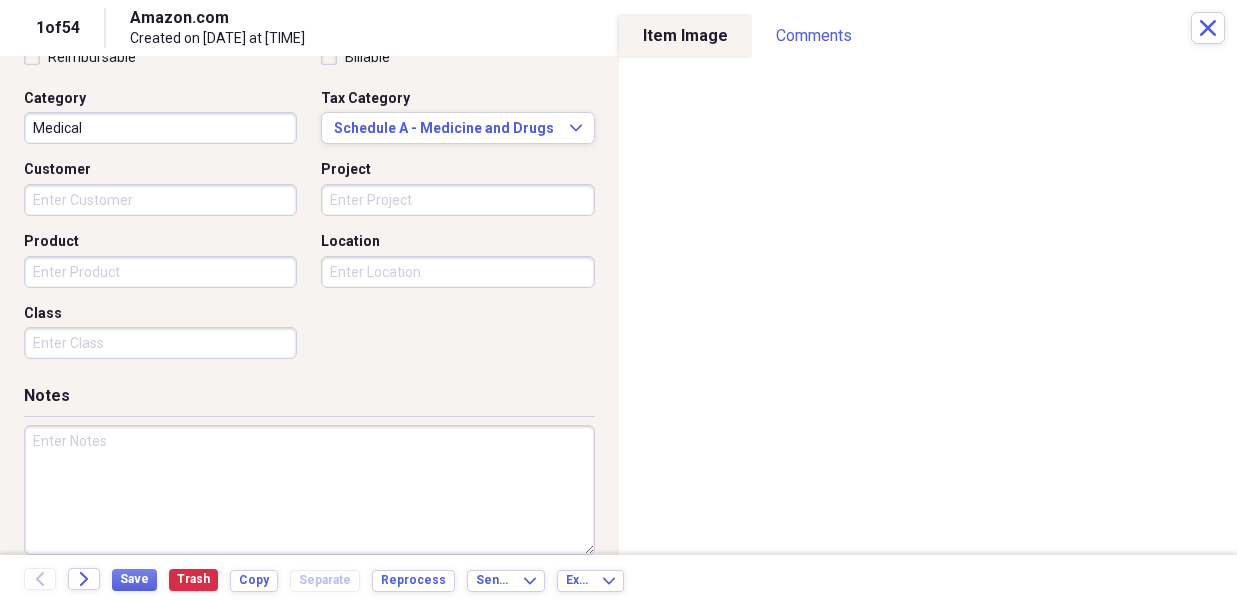 click at bounding box center (309, 490) 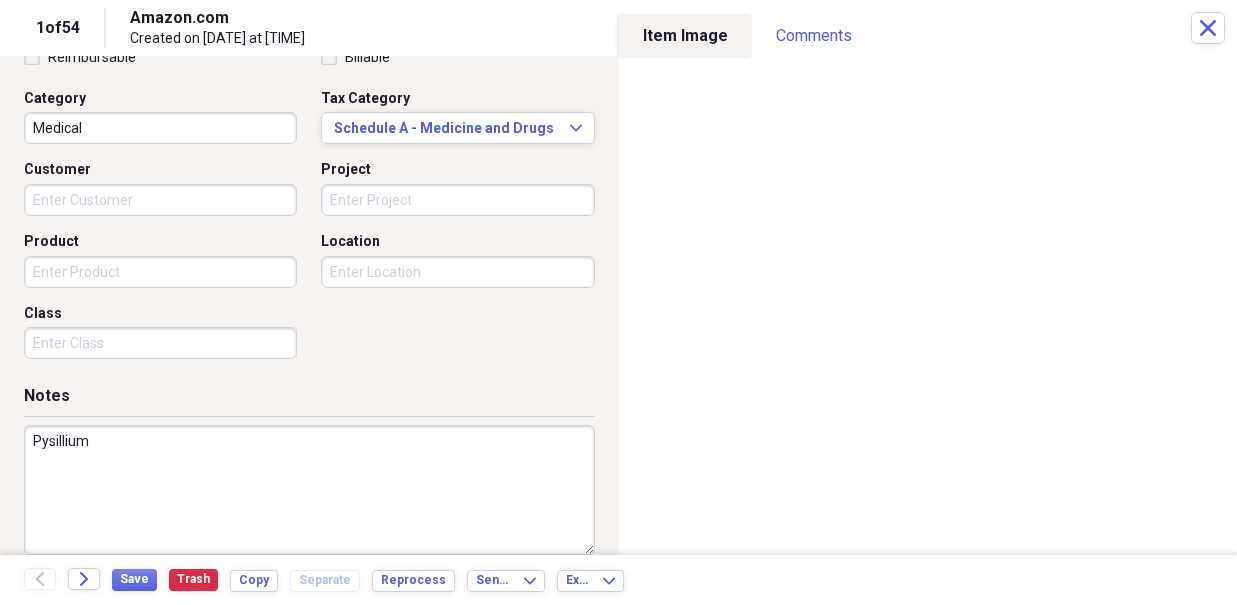 click on "Pysillium" at bounding box center [309, 490] 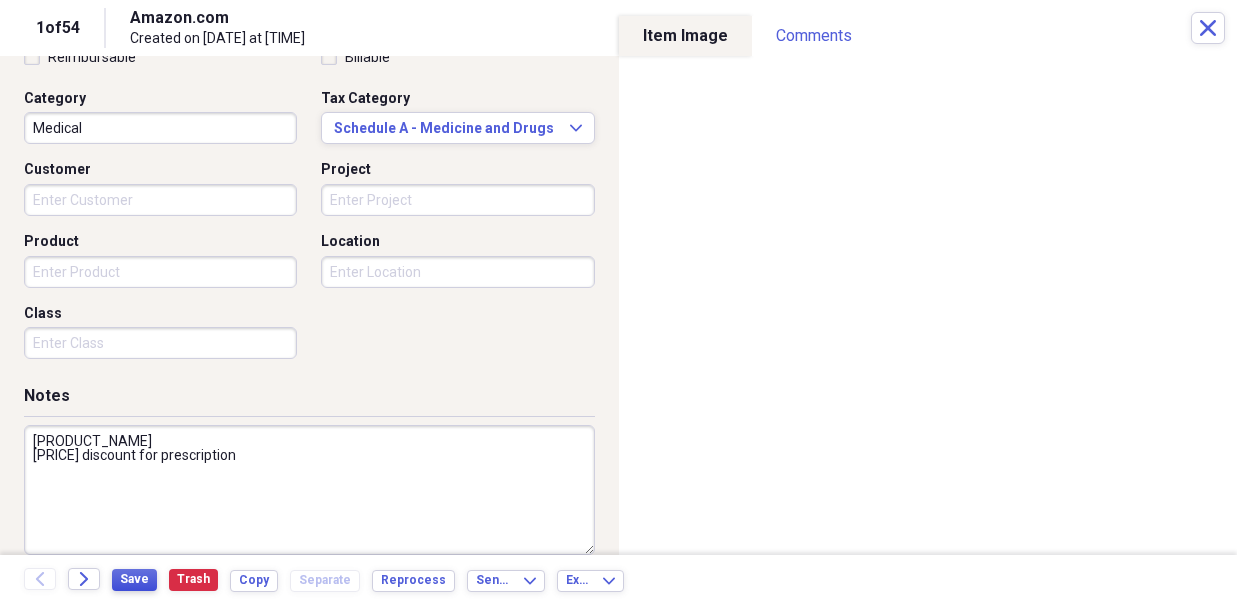 click on "Save" at bounding box center [134, 579] 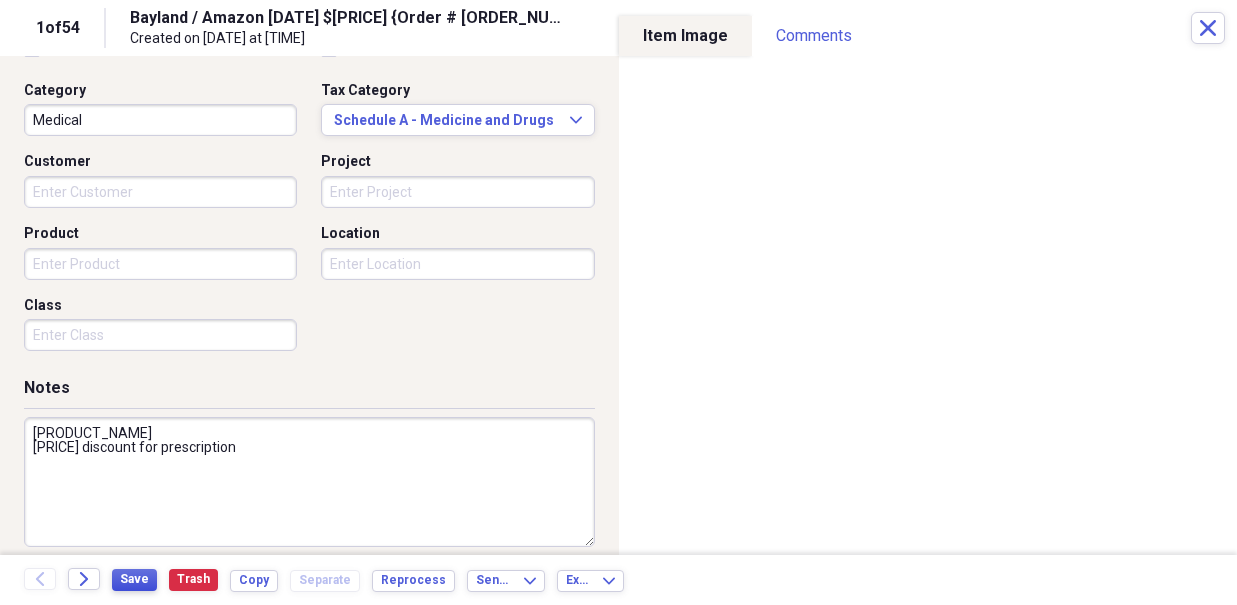 scroll, scrollTop: 519, scrollLeft: 0, axis: vertical 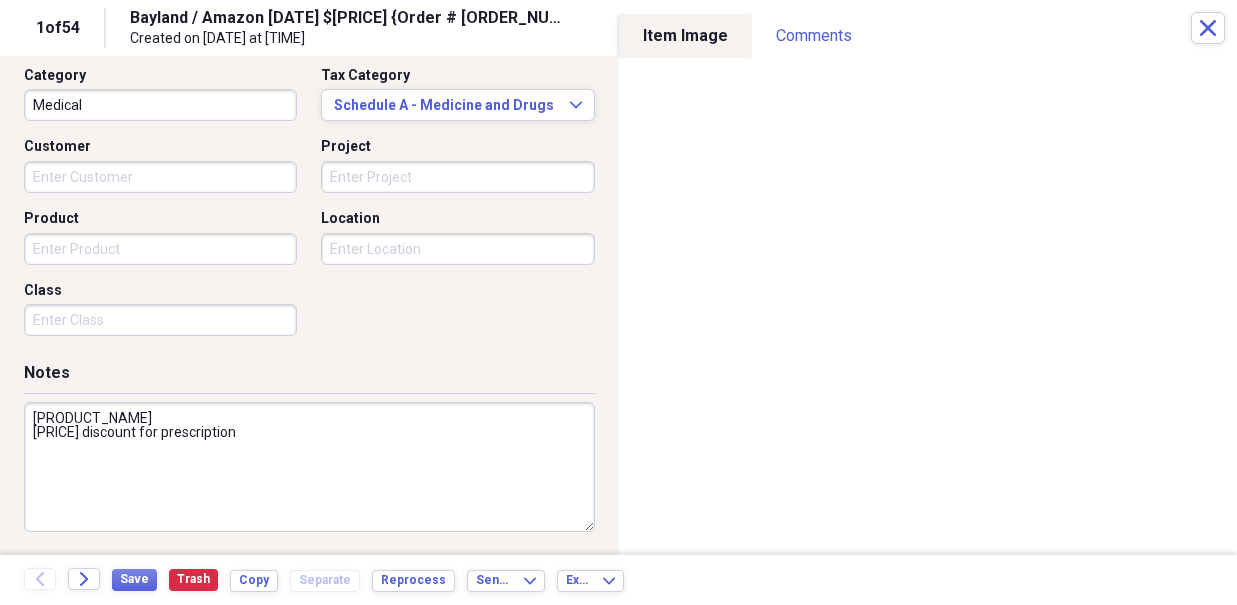 click on "[PRODUCT_NAME]
[PRICE] discount for prescription" at bounding box center (309, 467) 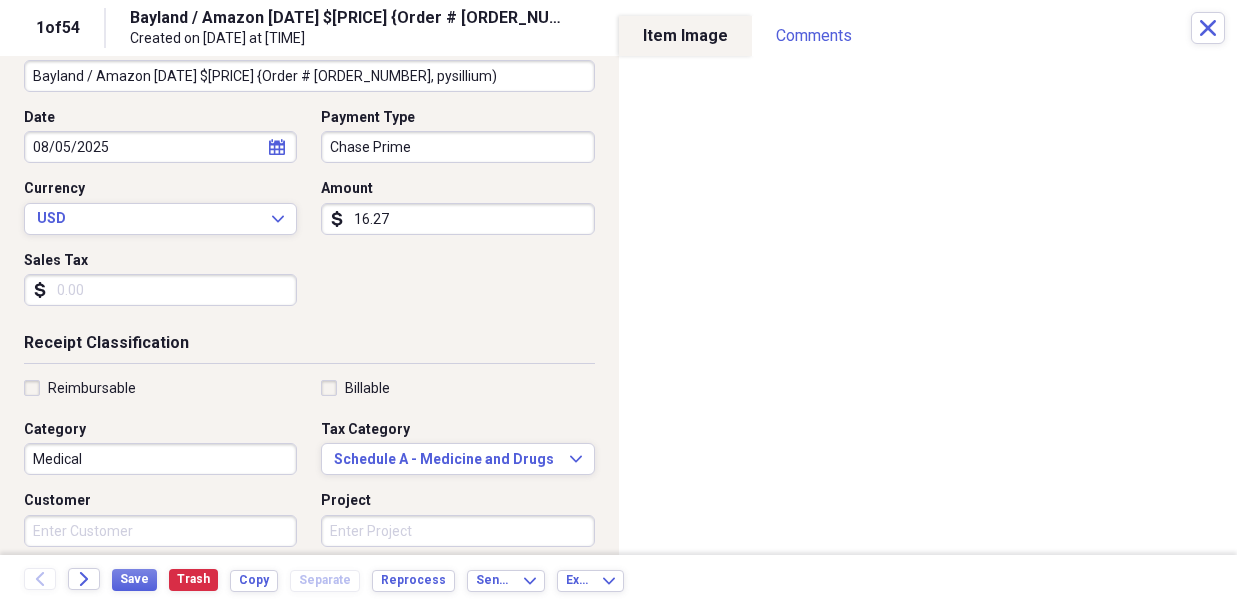 scroll, scrollTop: 104, scrollLeft: 0, axis: vertical 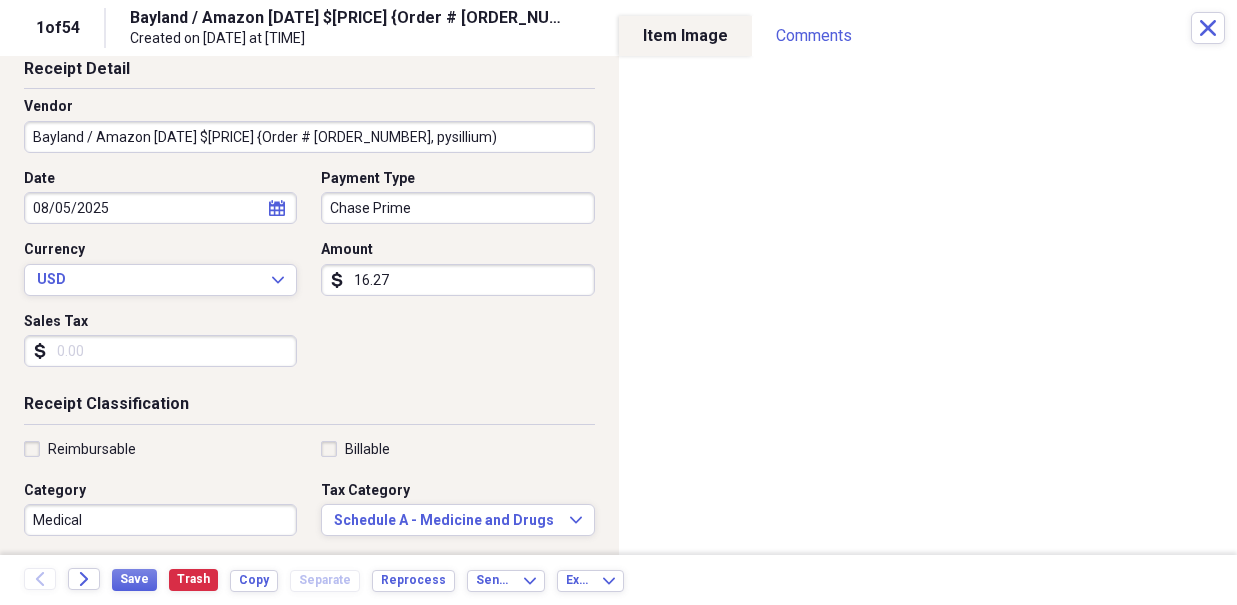 click on "Bayland / Amazon [DATE] $[PRICE] {Order # [ORDER_NUMBER], pysillium)" at bounding box center (309, 137) 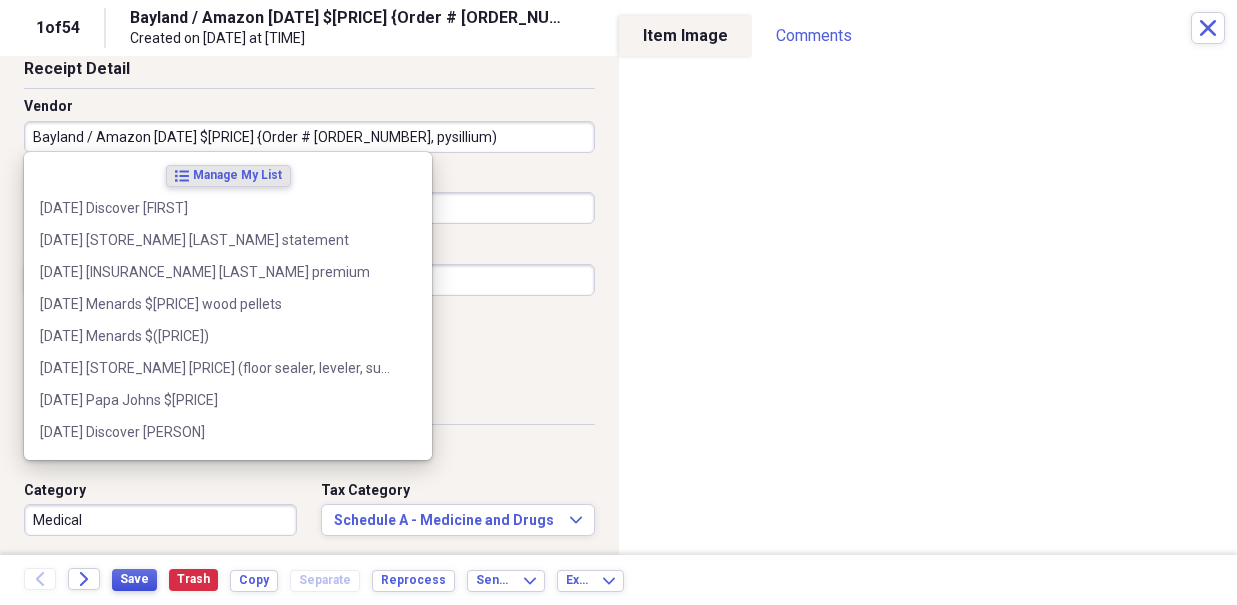 click on "Save" at bounding box center [134, 579] 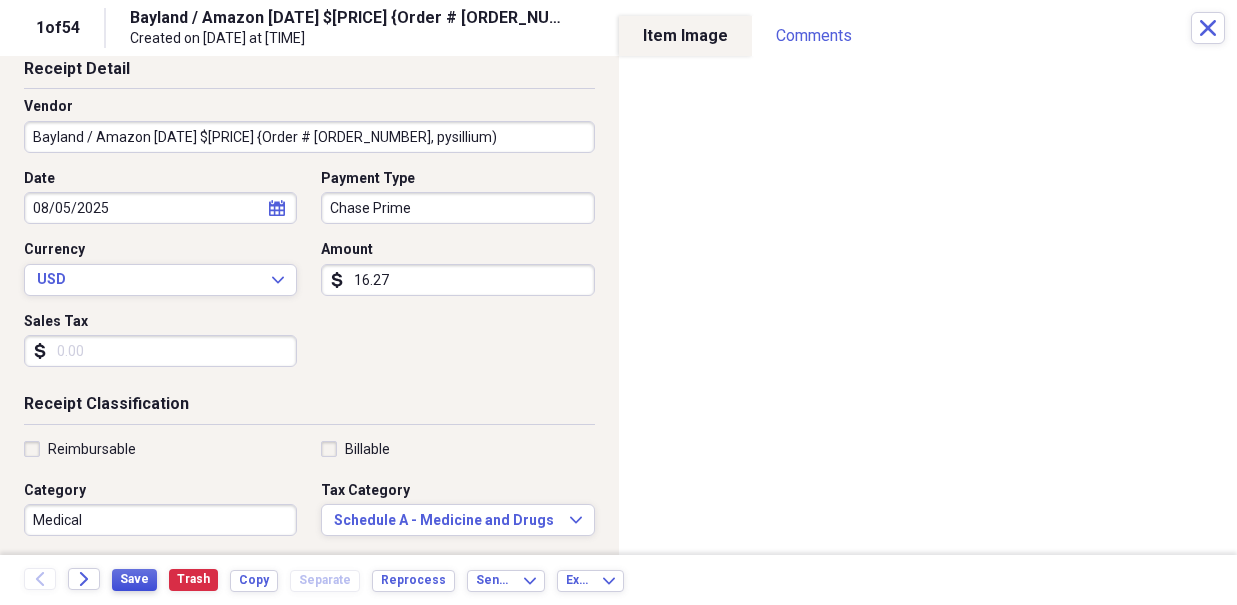 click on "Save" at bounding box center [134, 579] 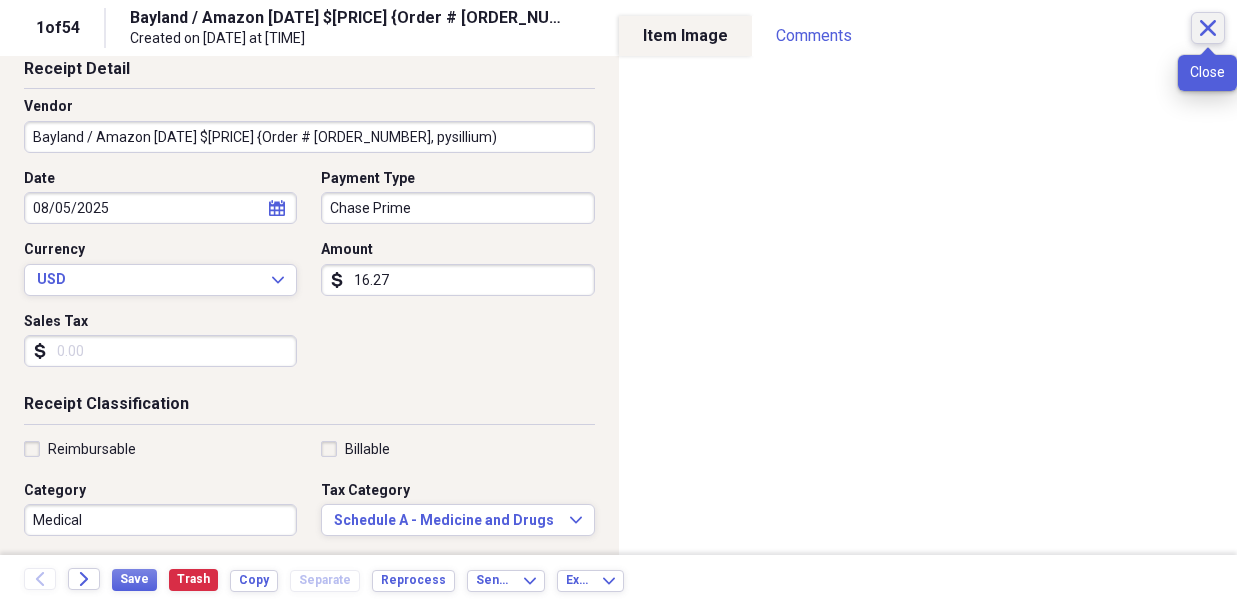 click 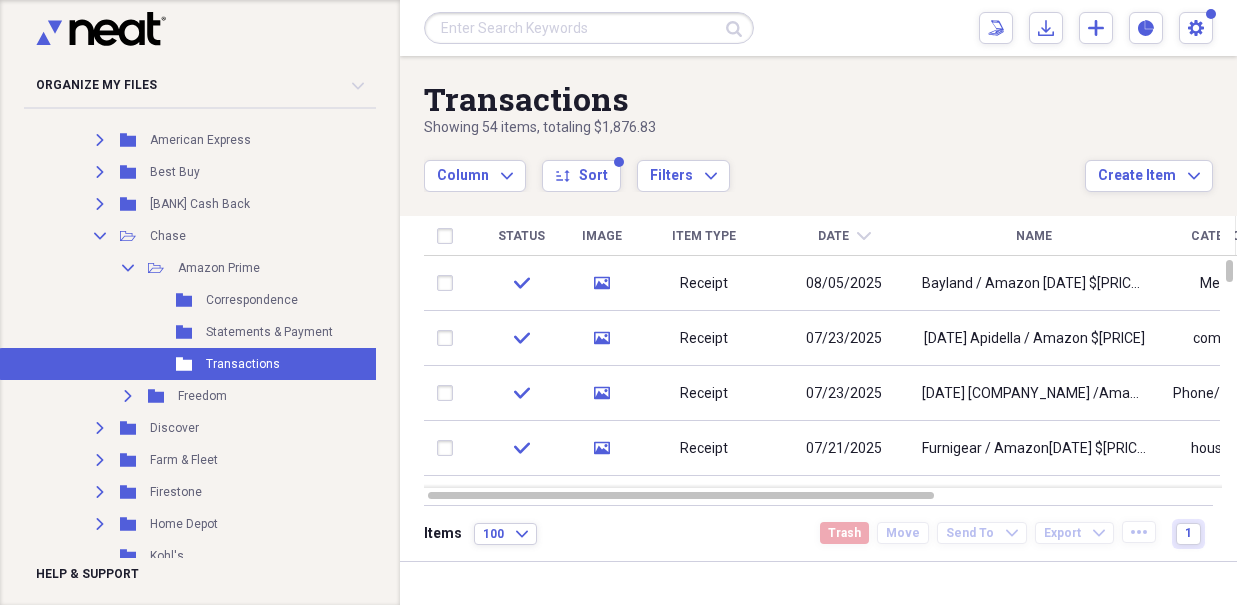 click at bounding box center [449, 283] 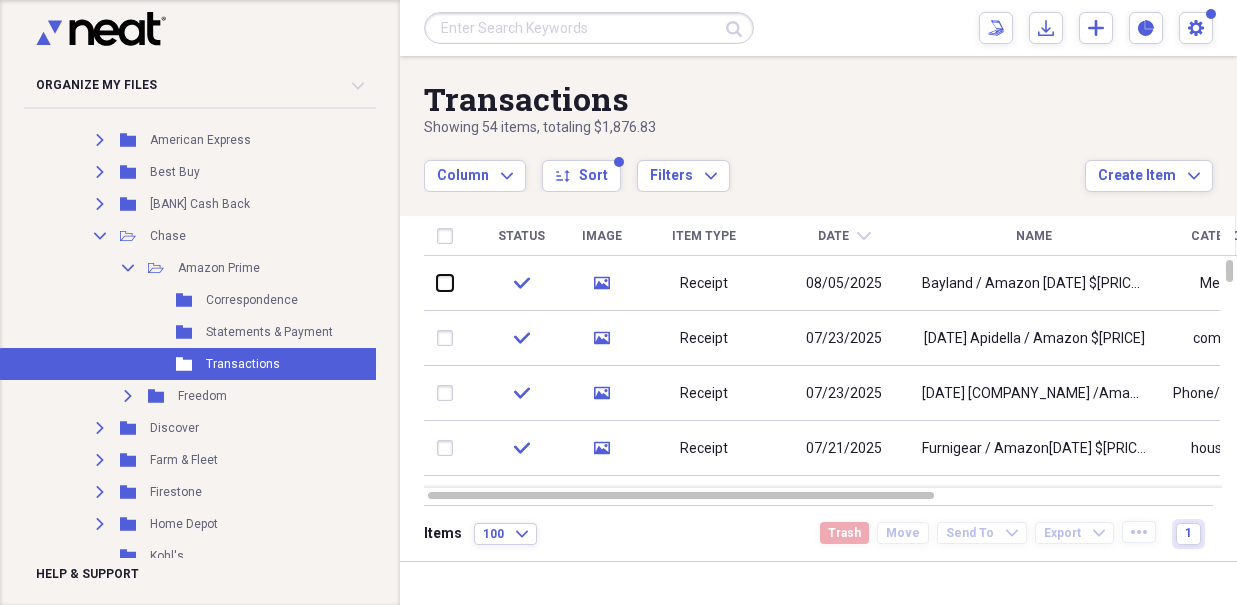 click at bounding box center (437, 283) 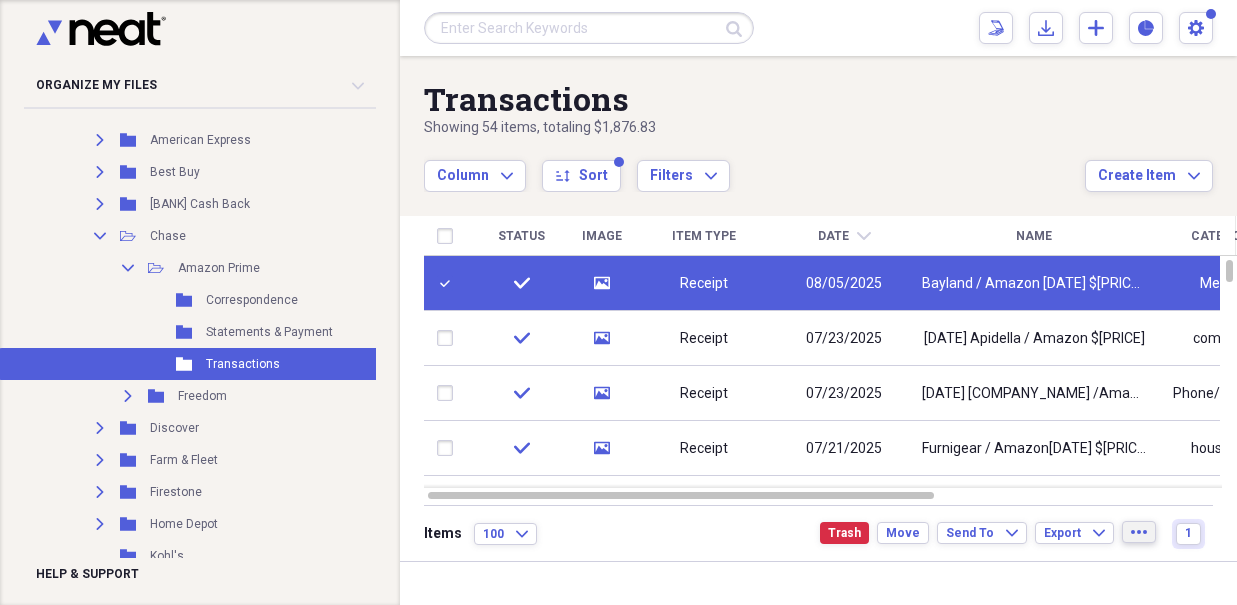 click on "more" 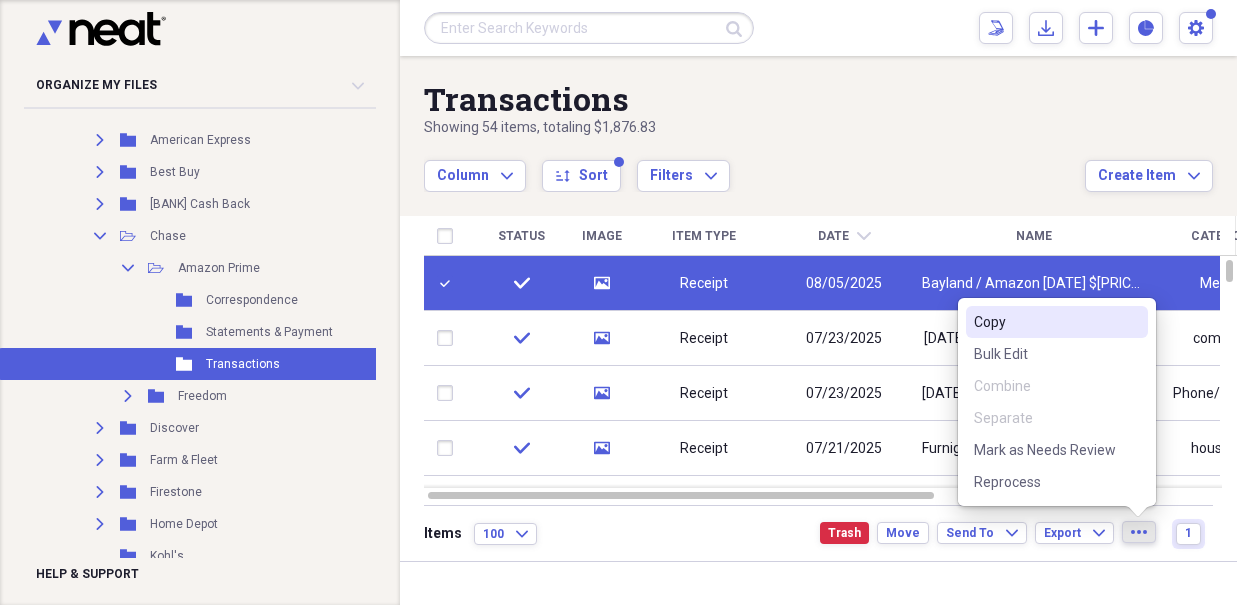 click on "Copy" at bounding box center [1057, 322] 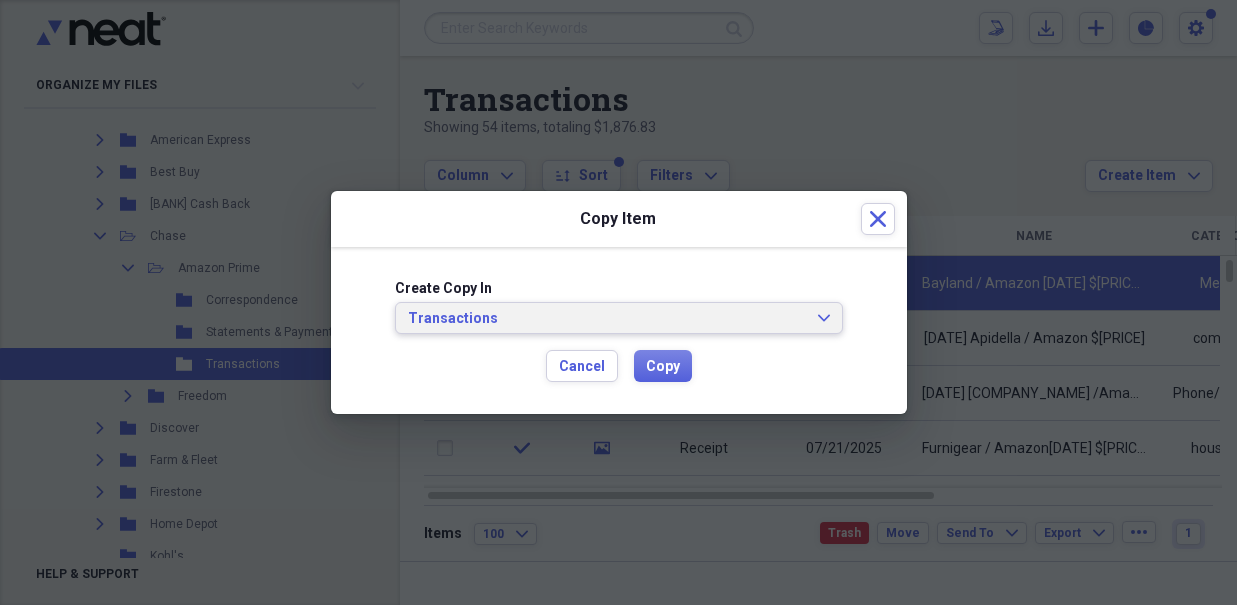 click on "Expand" 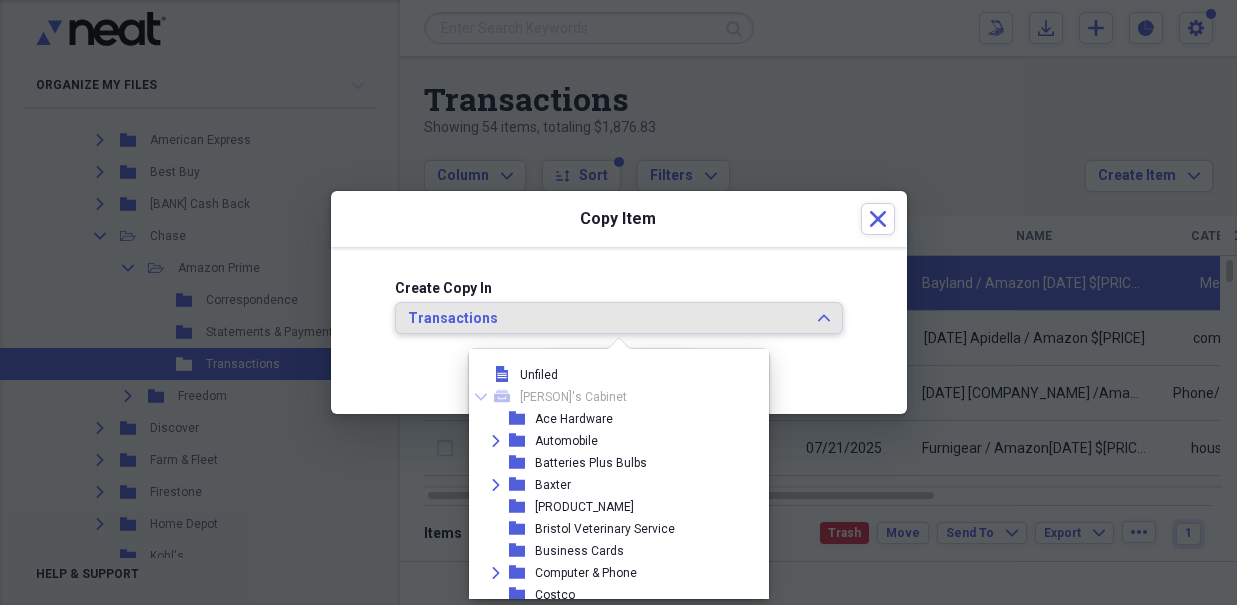 scroll, scrollTop: 671, scrollLeft: 0, axis: vertical 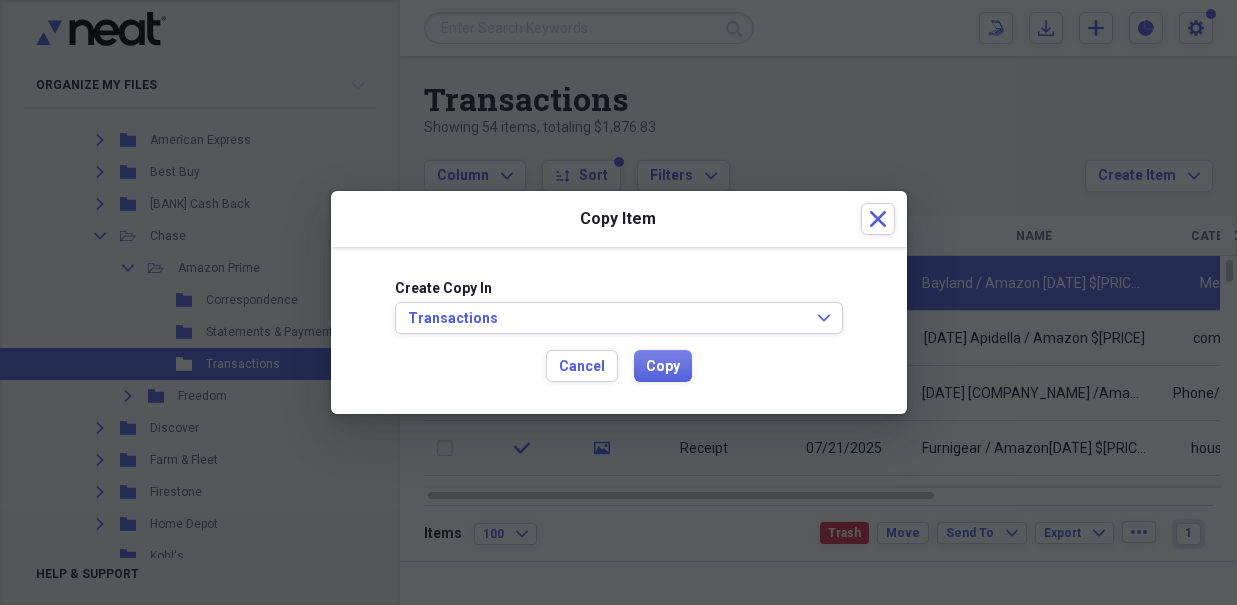 click on "Create Copy In Transactions Expand Cancel Copy" at bounding box center [619, 331] 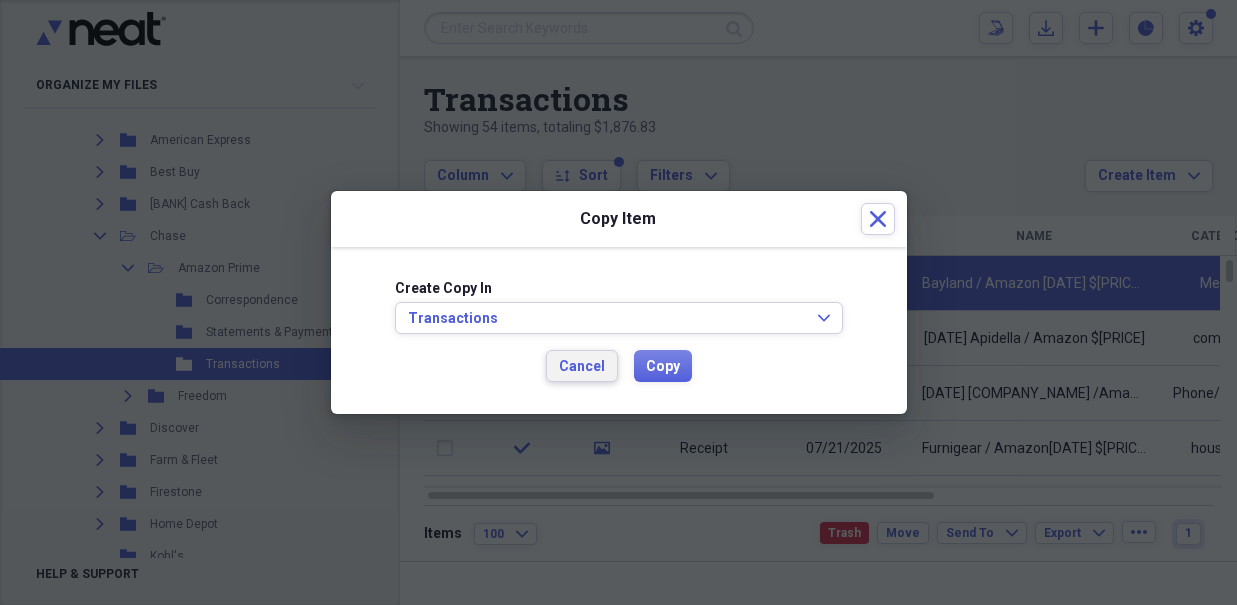 click on "Cancel" at bounding box center (582, 367) 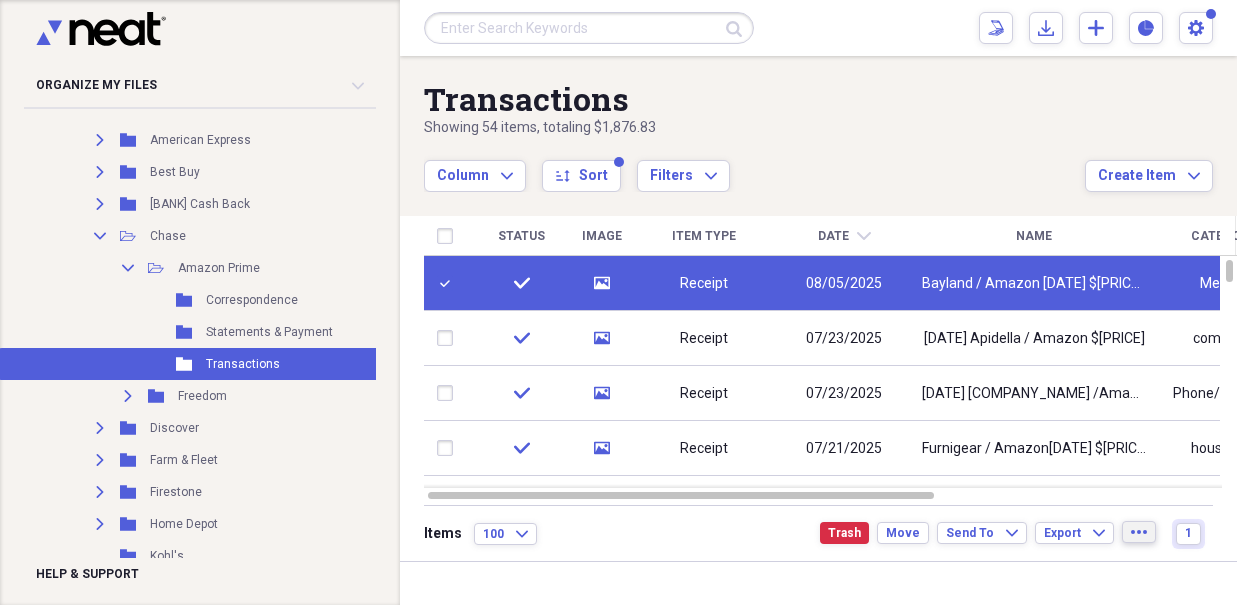 click on "more" 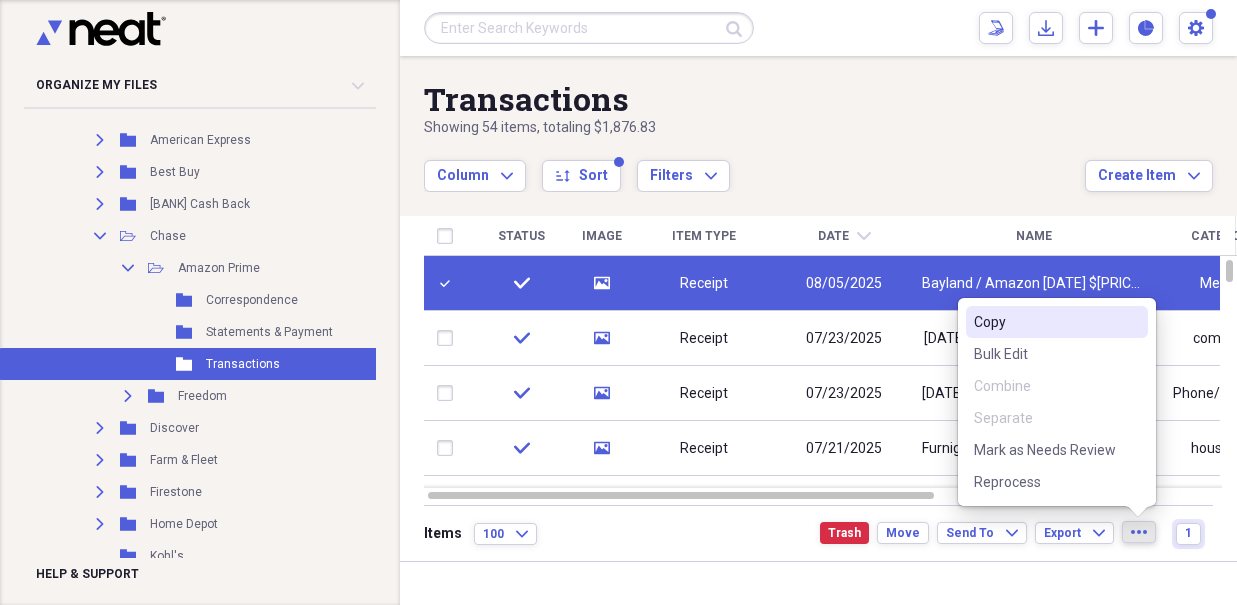 click on "Copy" at bounding box center [1045, 322] 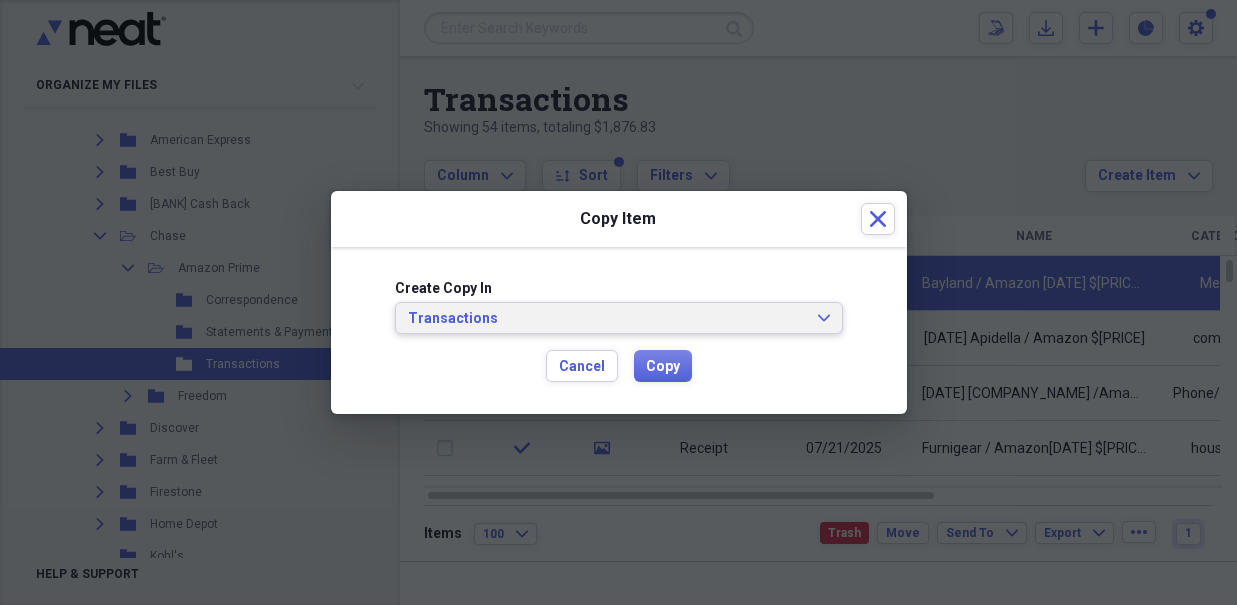 click on "Expand" 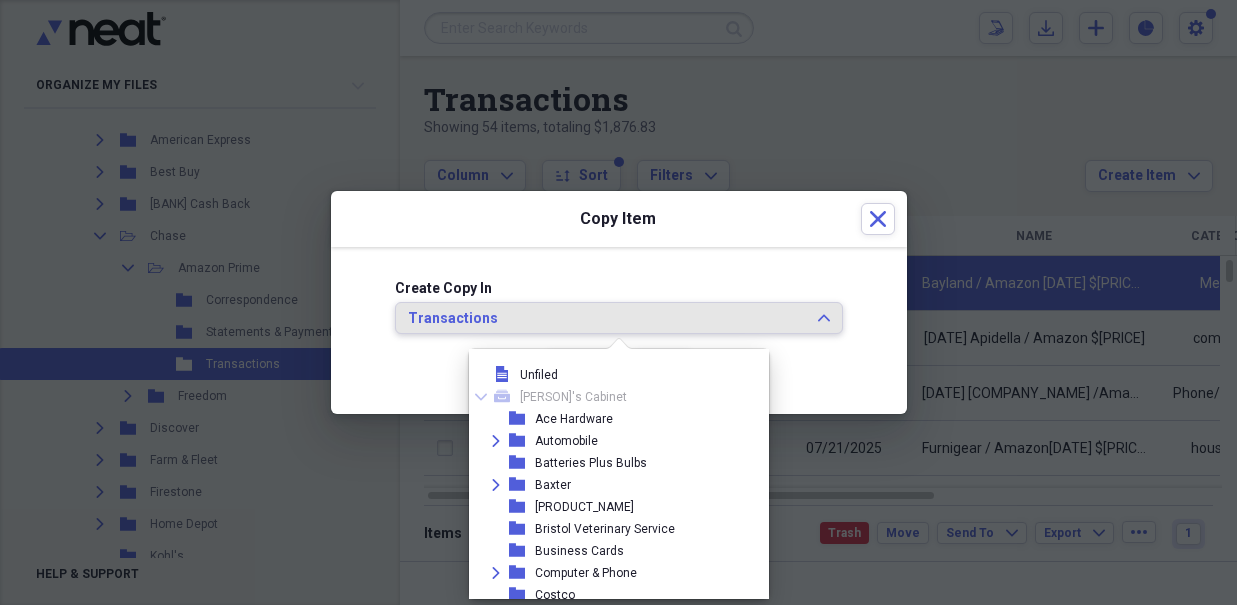 scroll, scrollTop: 833, scrollLeft: 0, axis: vertical 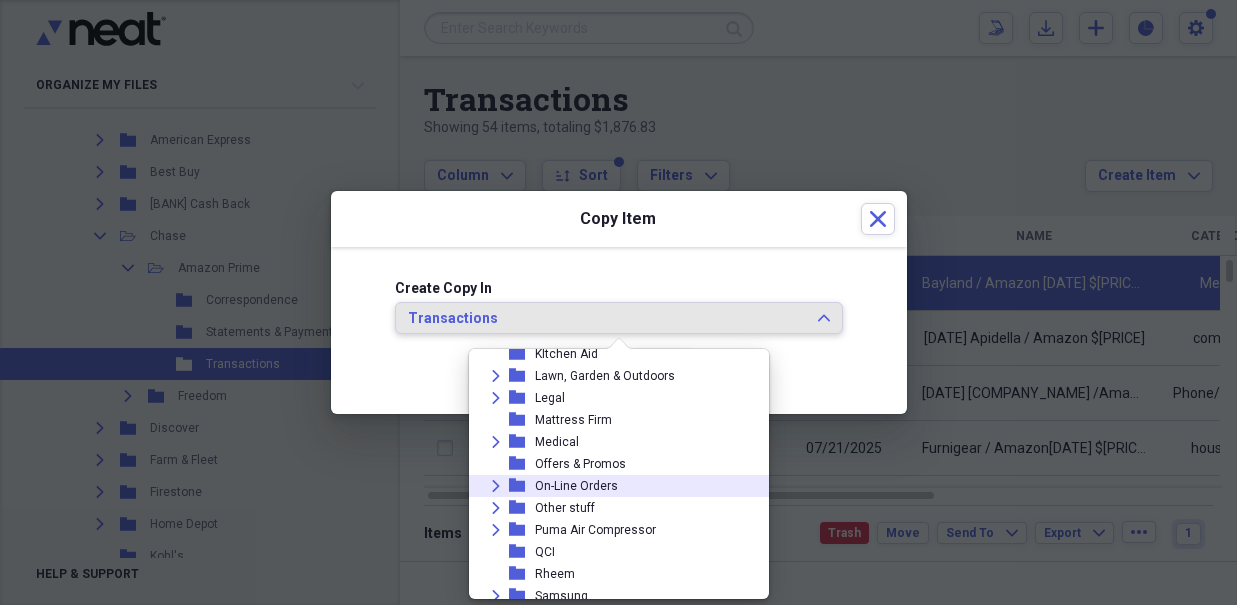 click on "Expand" 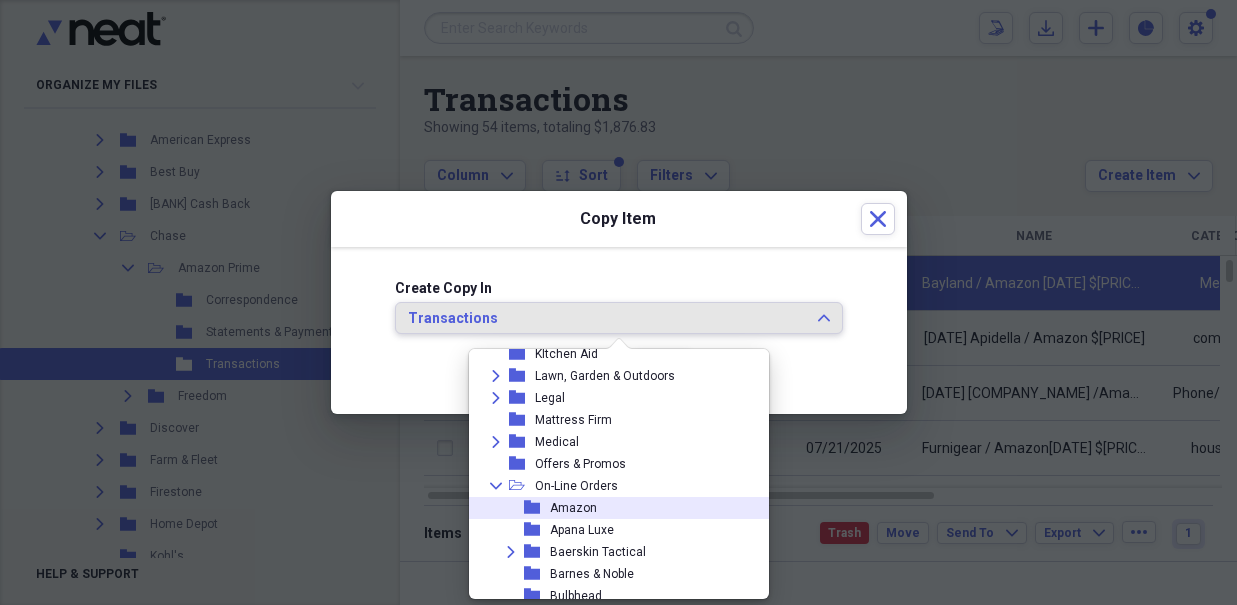 click on "Amazon" at bounding box center (573, 508) 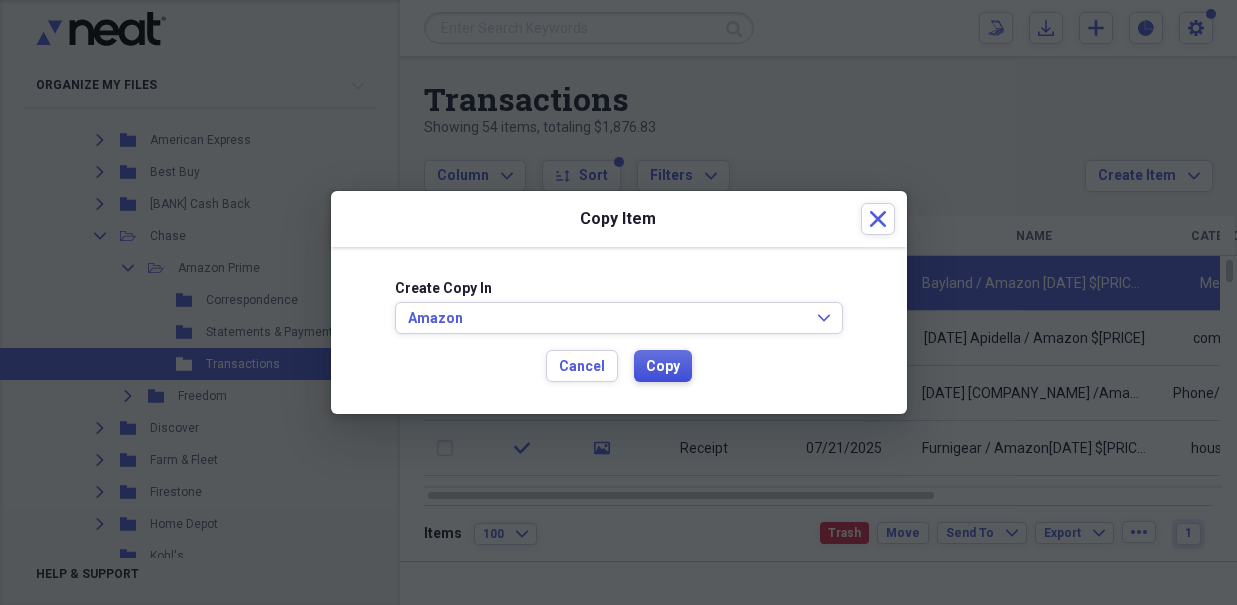 click on "Copy" at bounding box center [663, 367] 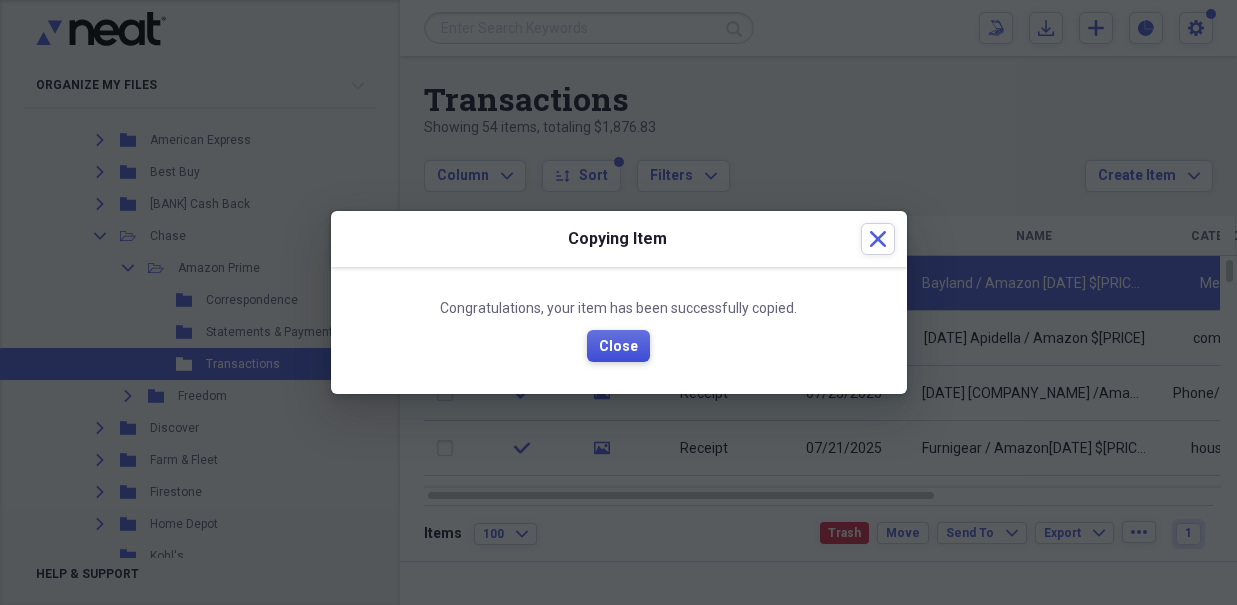 click on "Close" at bounding box center (618, 347) 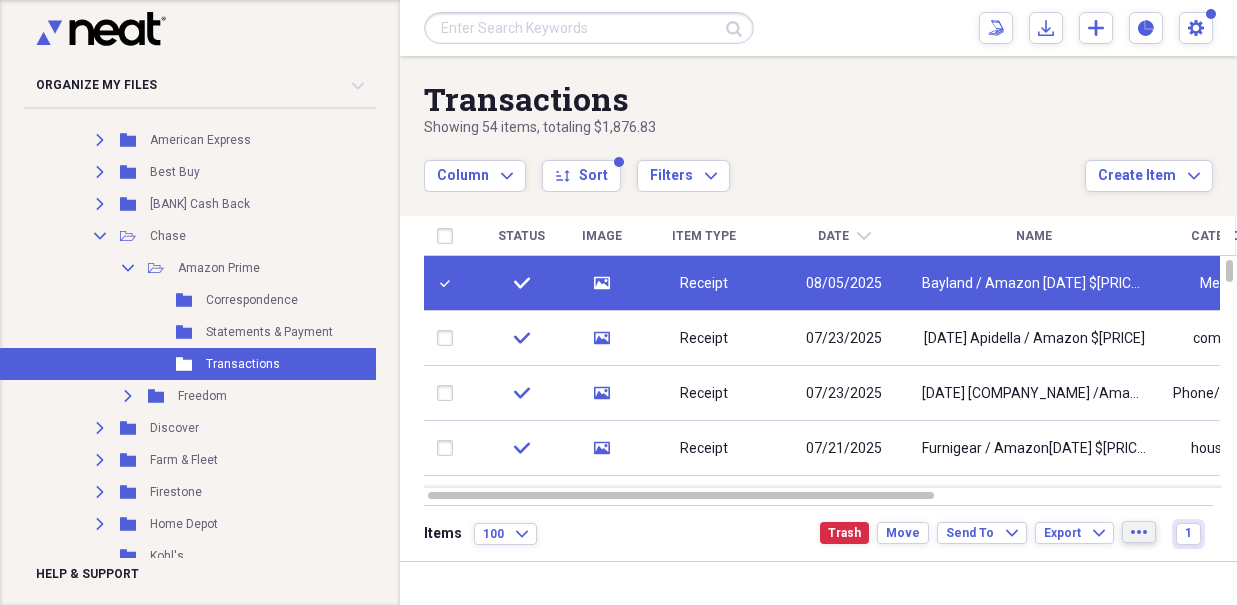 click on "more" 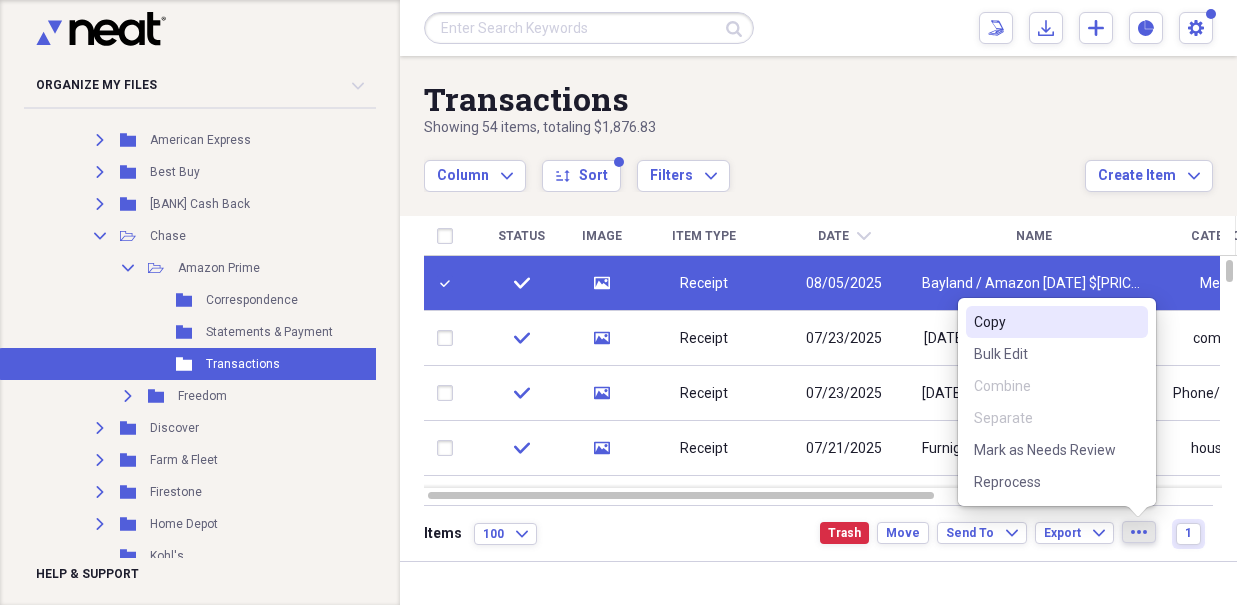 click on "Copy" at bounding box center [1045, 322] 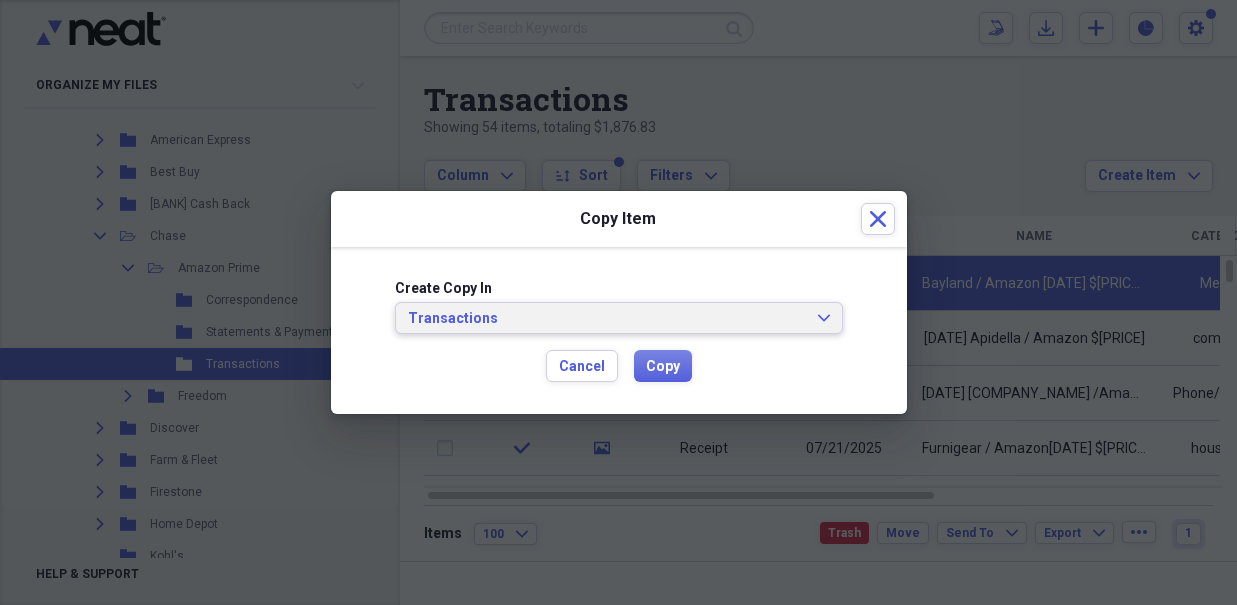 click on "Expand" 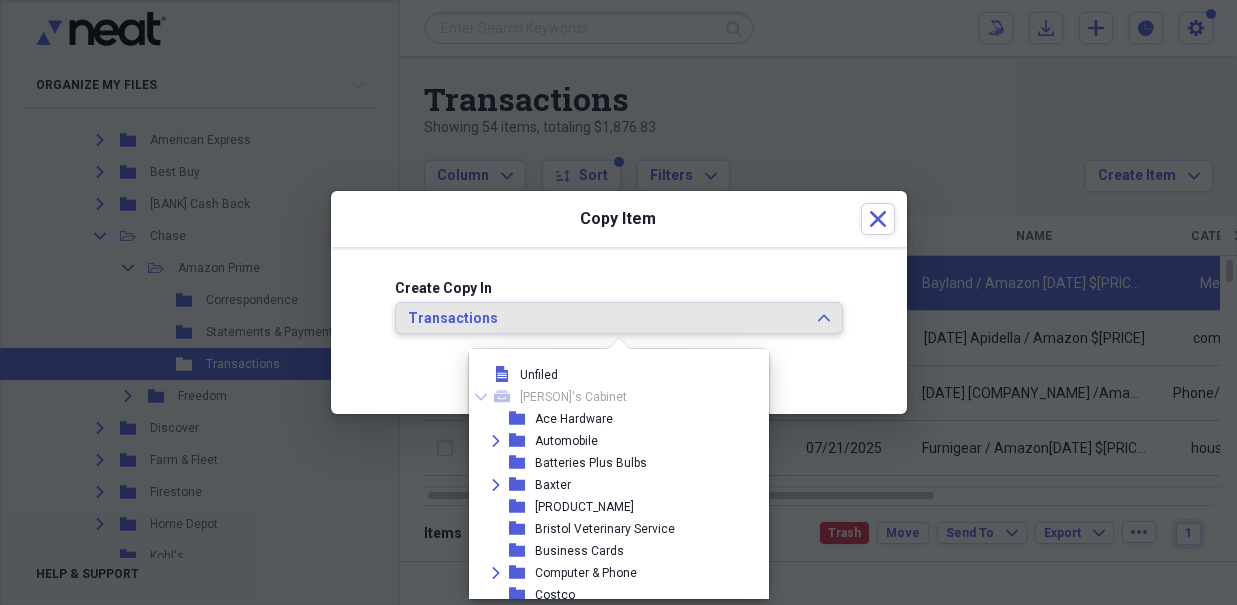 scroll, scrollTop: 833, scrollLeft: 0, axis: vertical 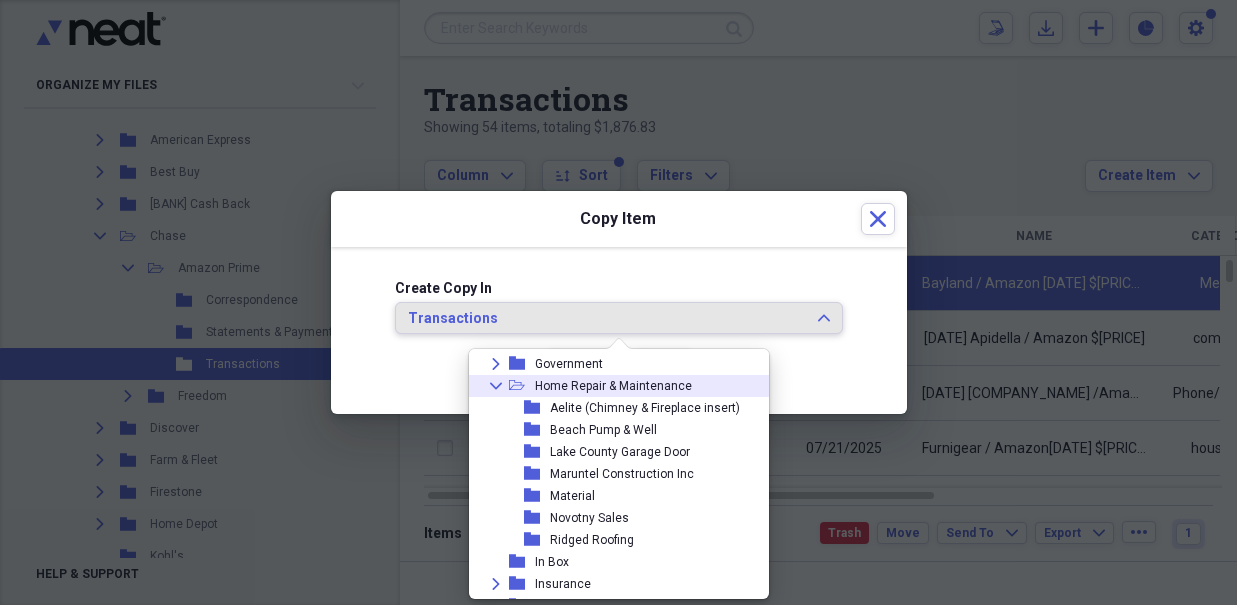 click 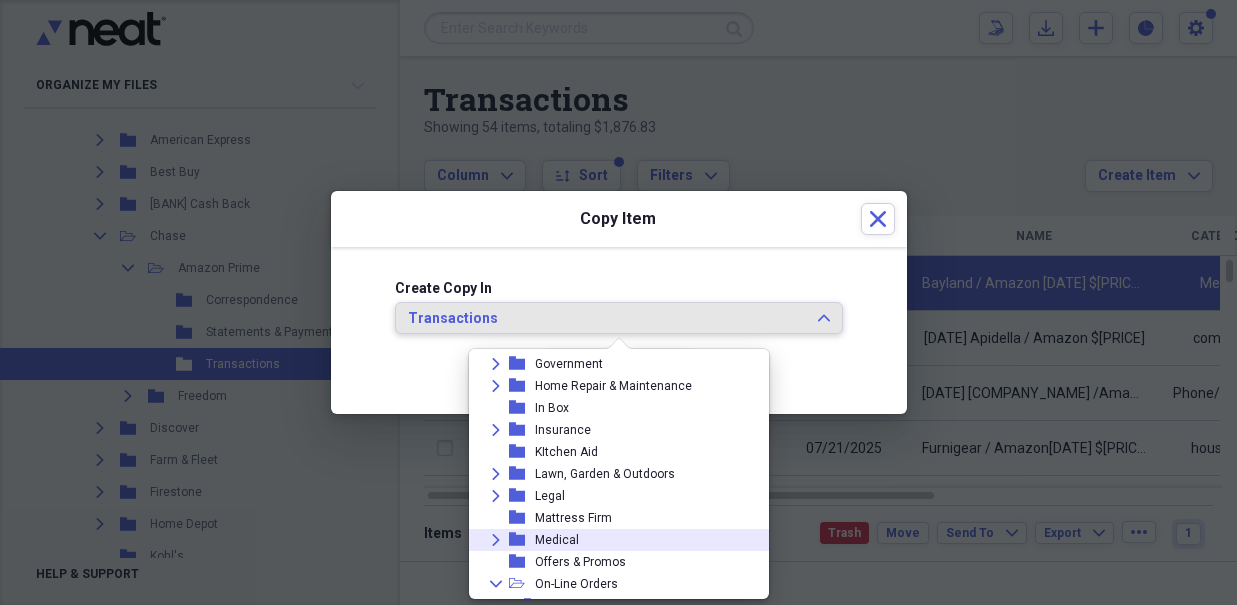 click on "Expand" 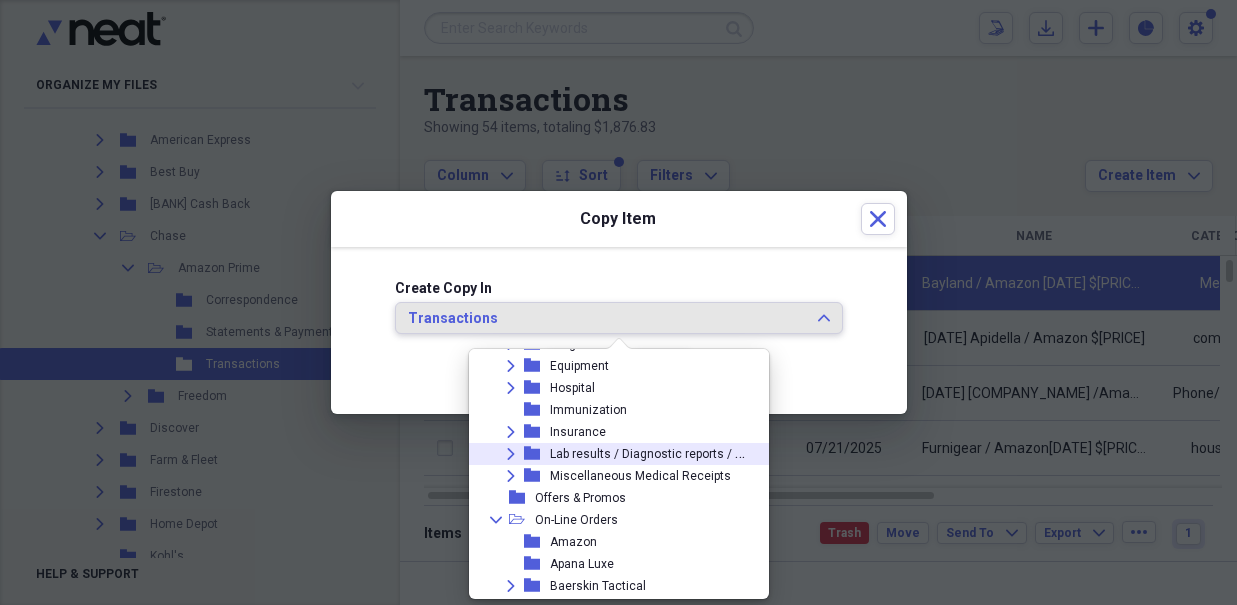 scroll, scrollTop: 1553, scrollLeft: 0, axis: vertical 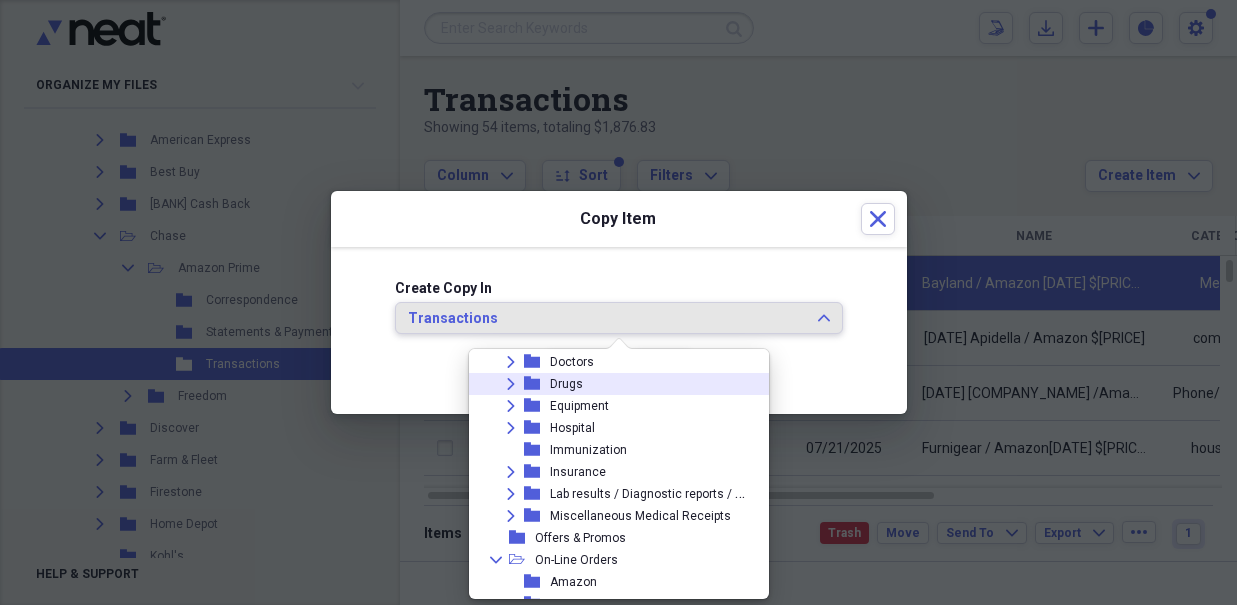 click 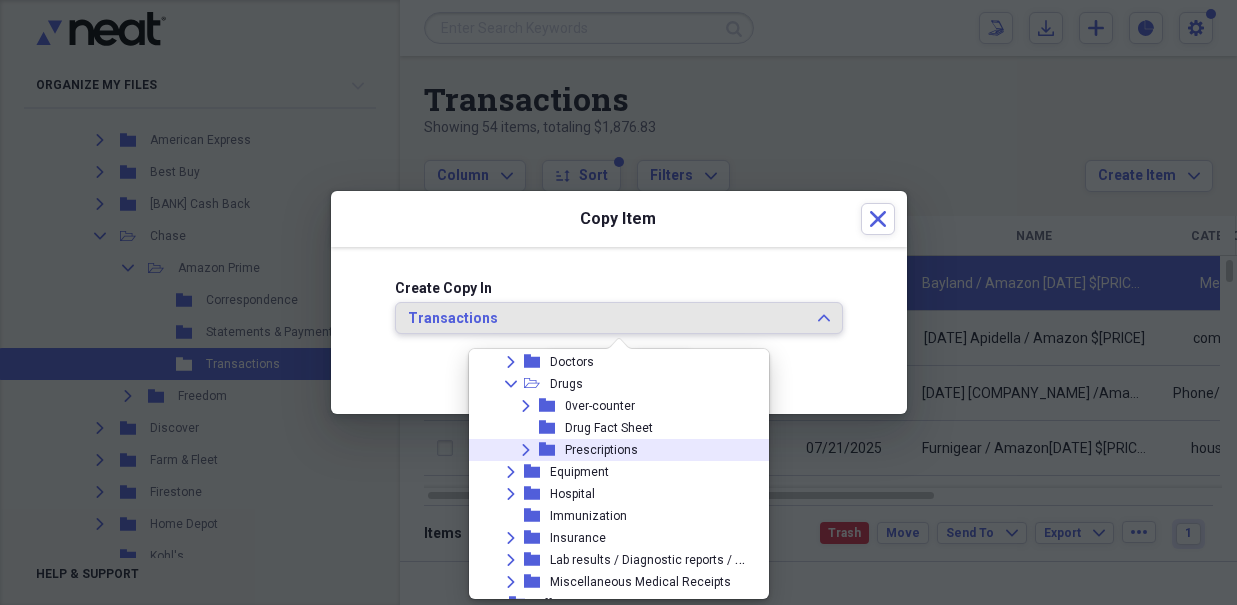 scroll, scrollTop: 1537, scrollLeft: 0, axis: vertical 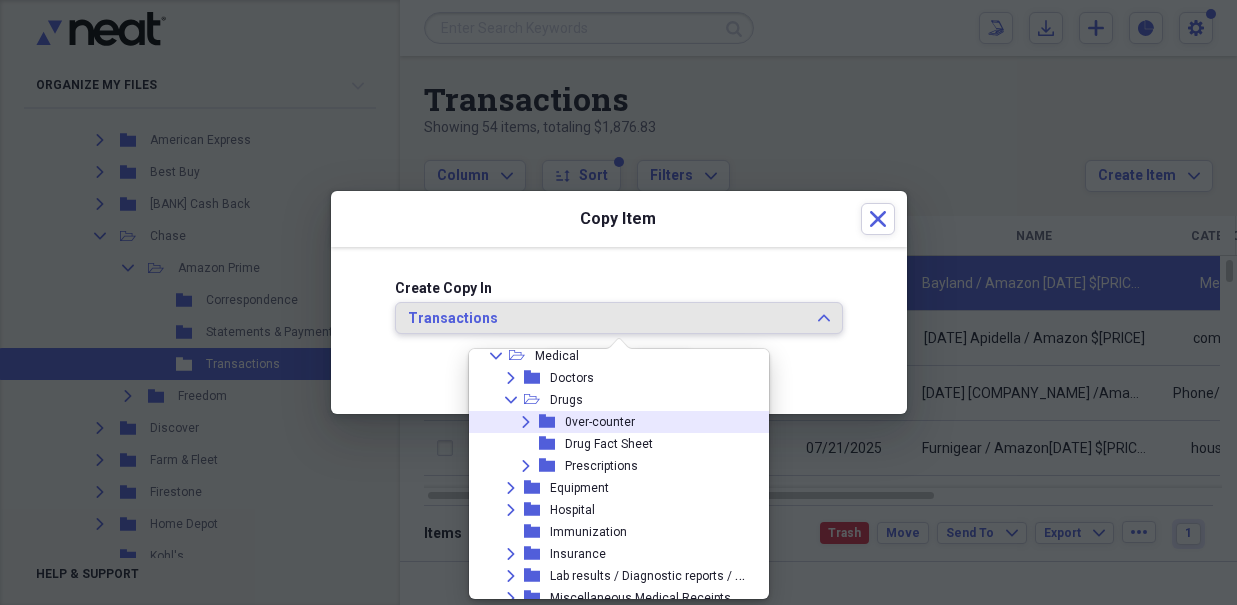 click on "Expand" 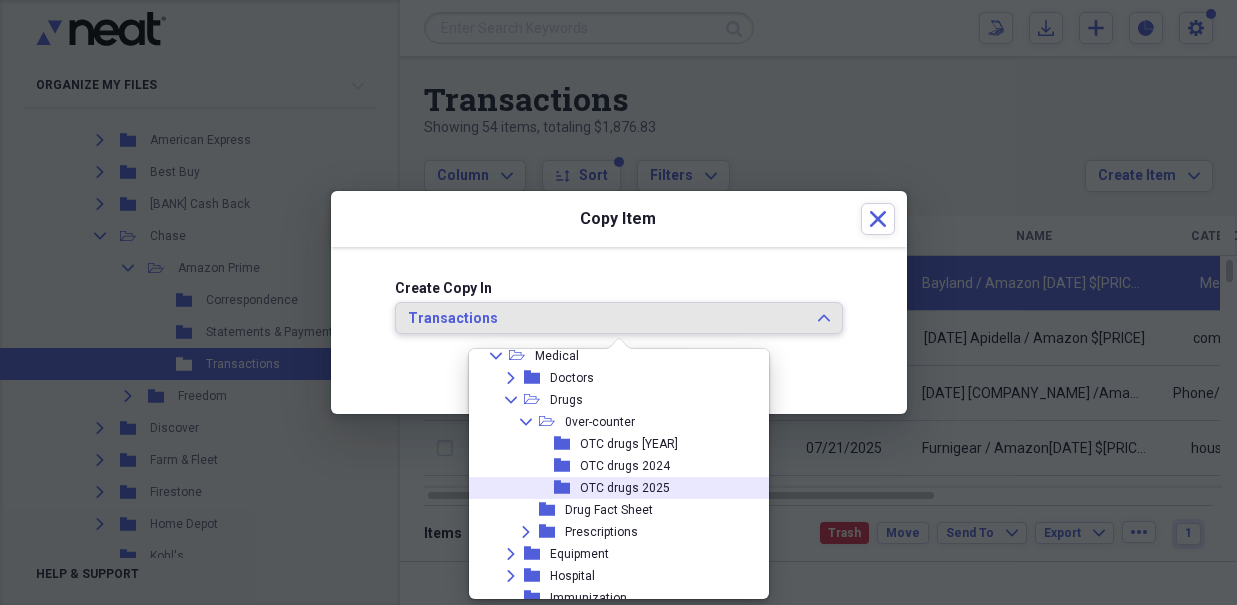 click on "OTC drugs 2025" at bounding box center [625, 488] 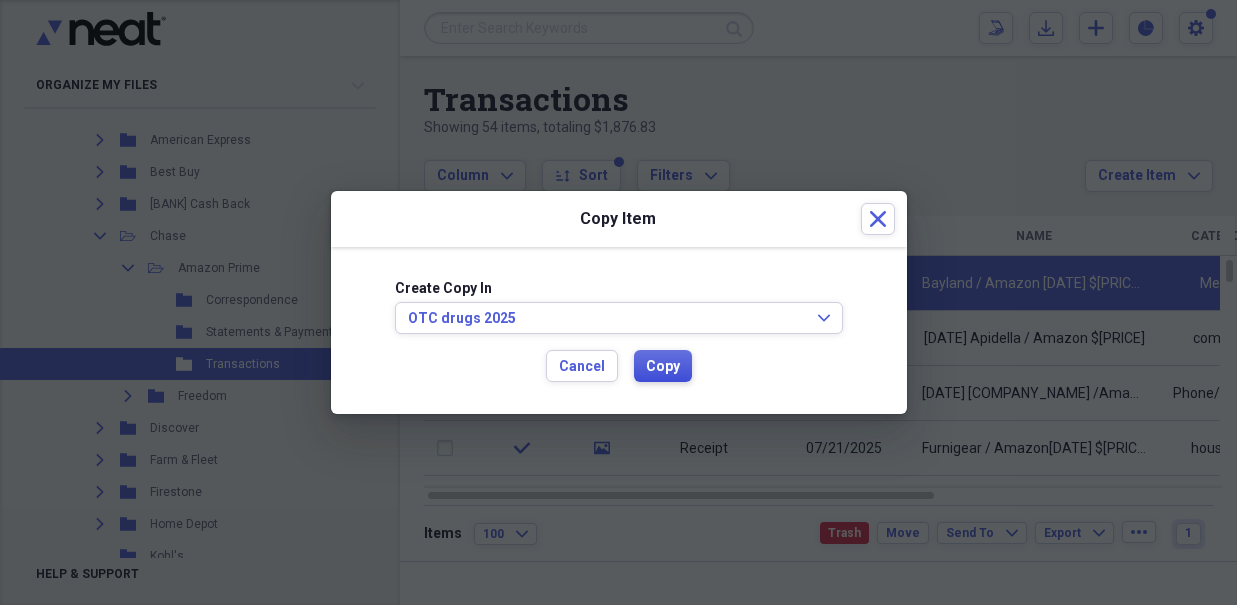 click on "Copy" at bounding box center [663, 367] 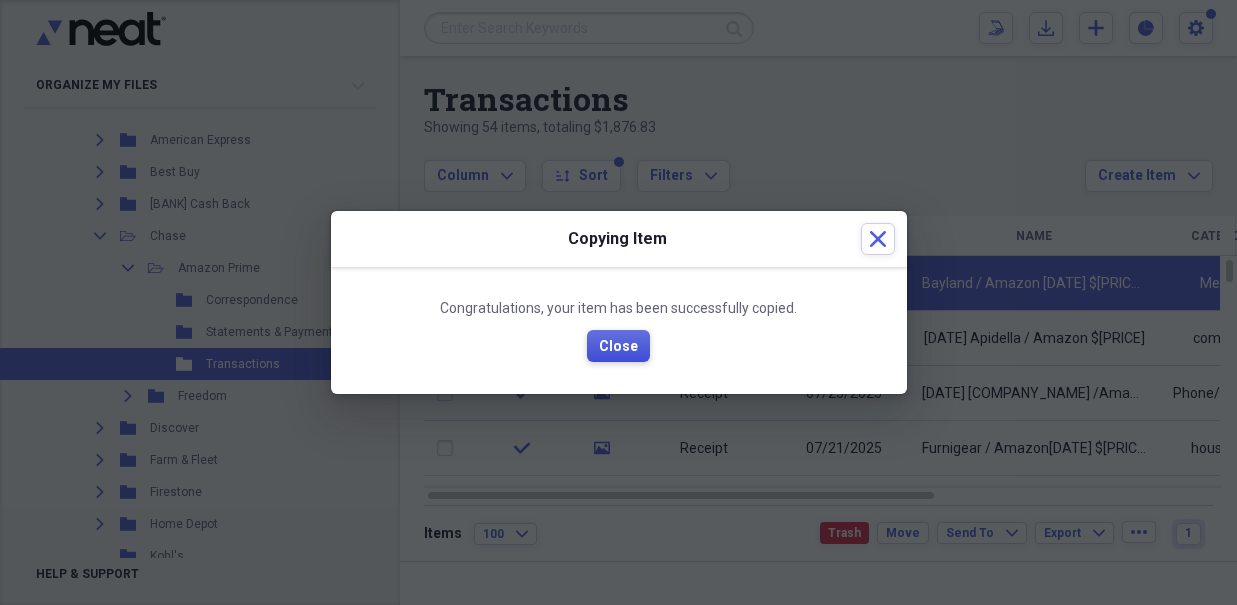 click on "Close" at bounding box center [618, 347] 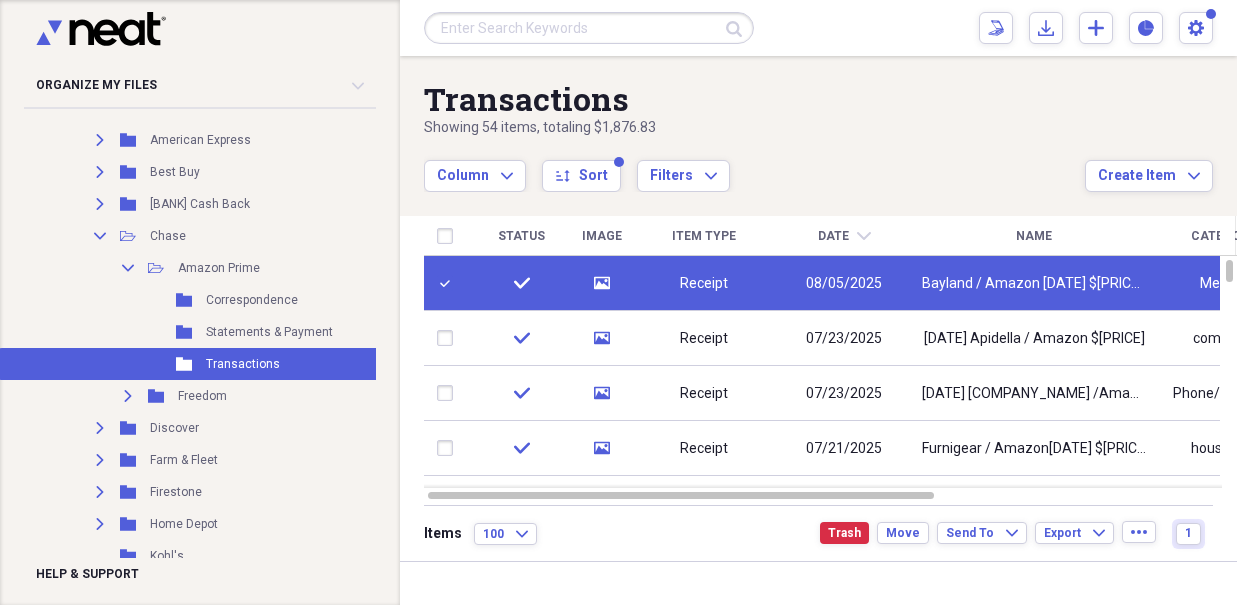 click on "media" at bounding box center (601, 338) 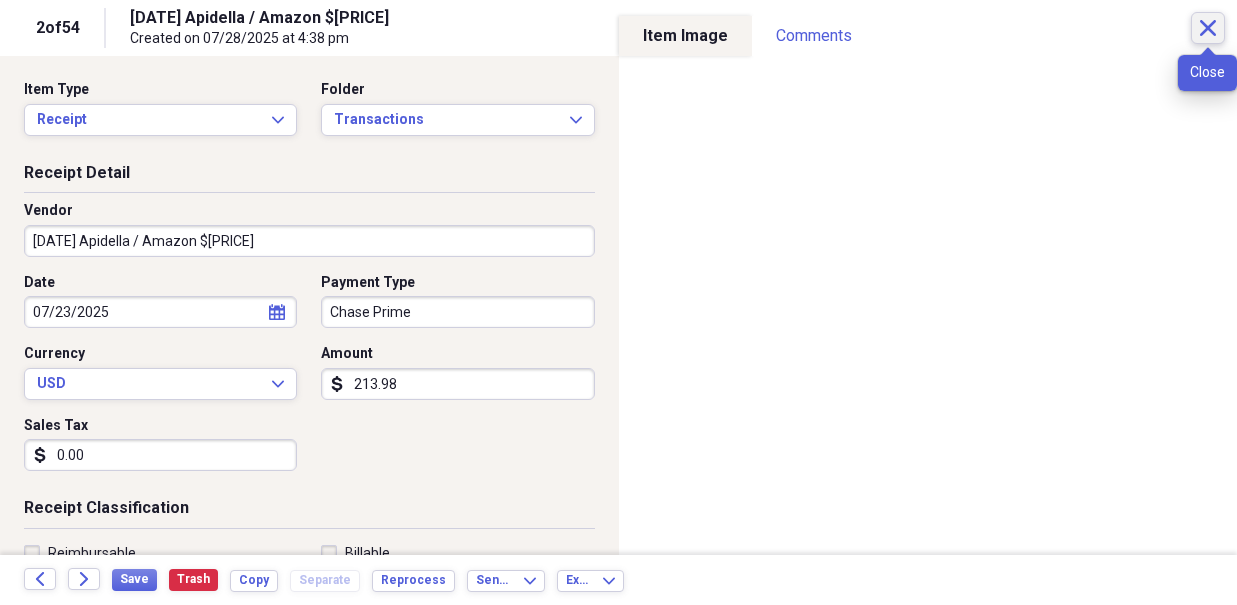 click on "Close" 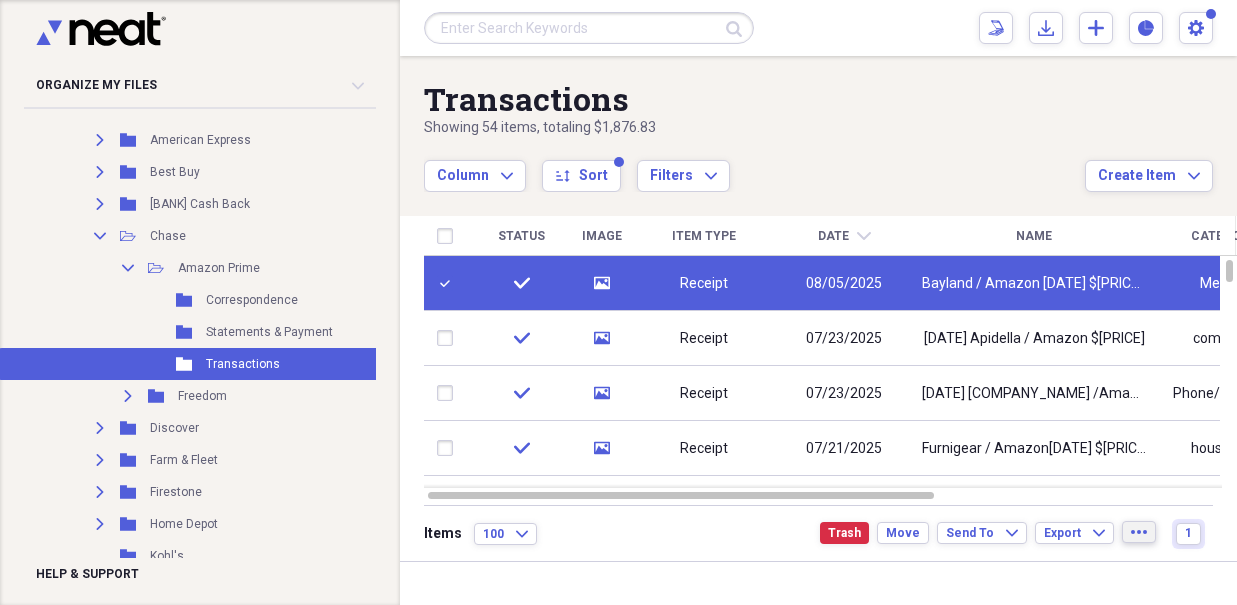 click on "more" at bounding box center (1139, 532) 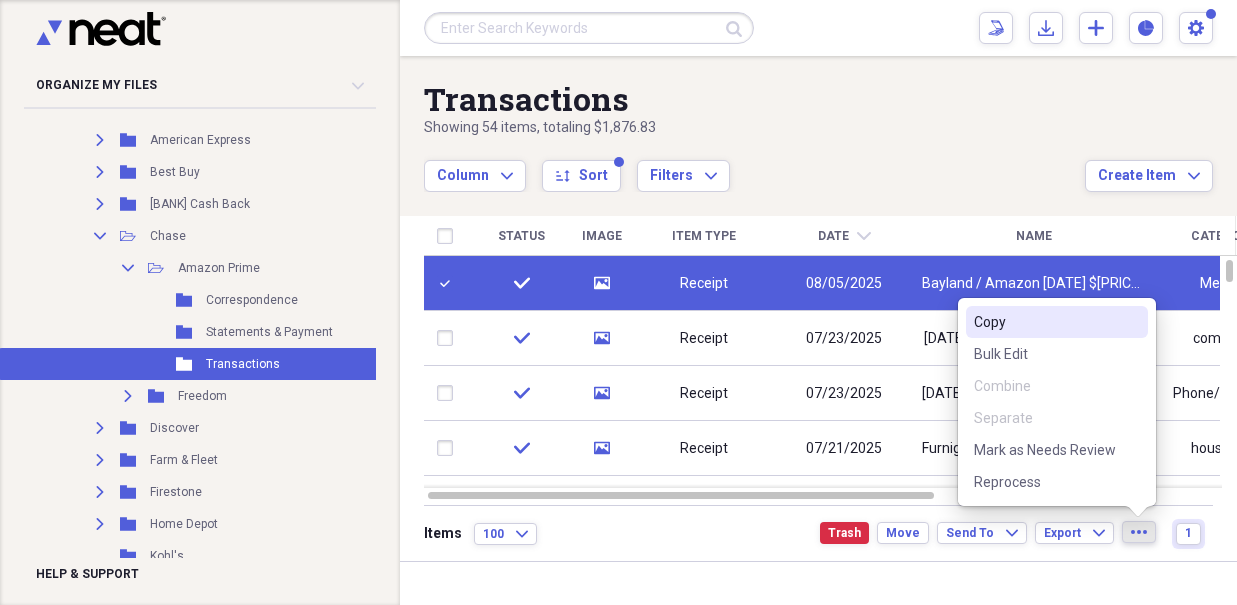 click on "Copy" at bounding box center (1045, 322) 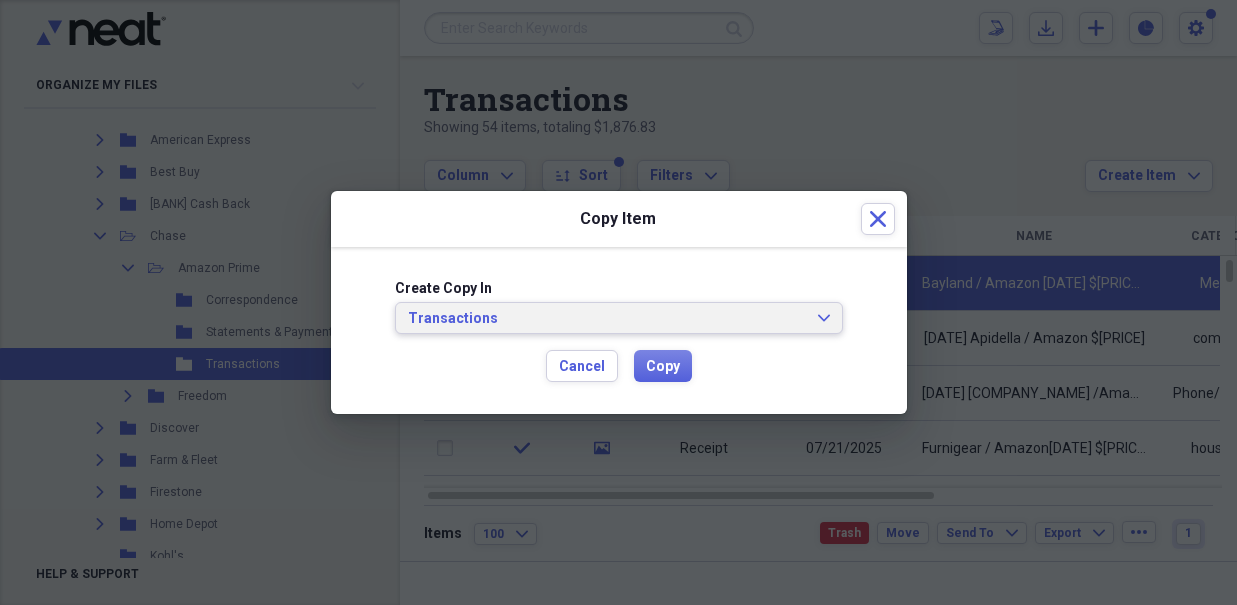 click on "Expand" 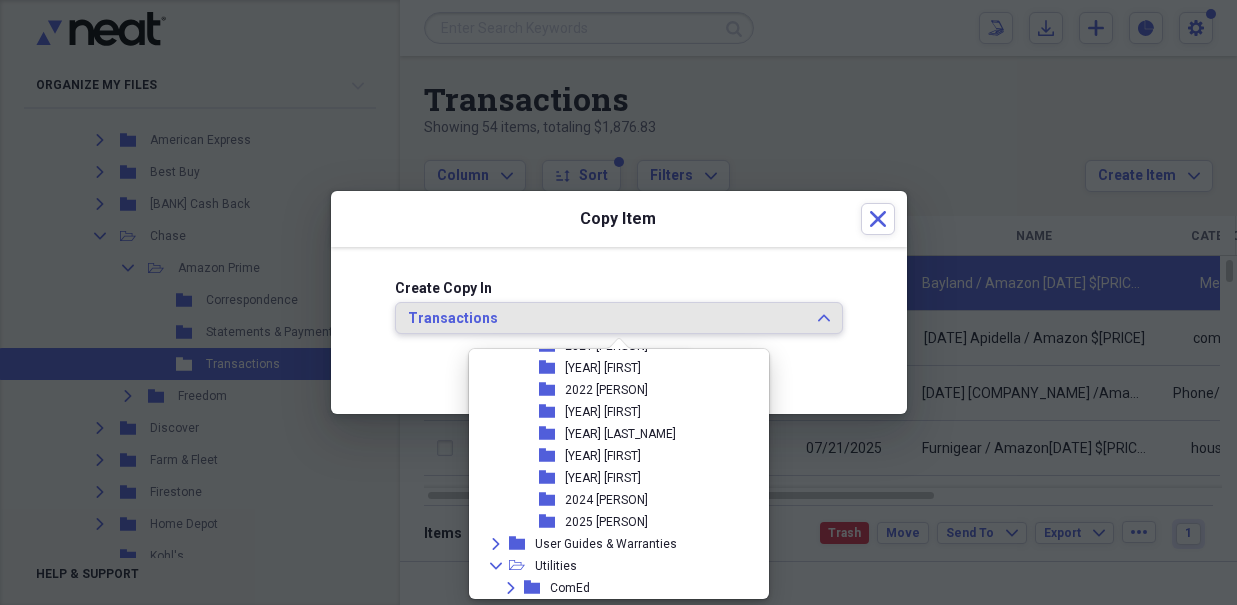 scroll, scrollTop: 3497, scrollLeft: 0, axis: vertical 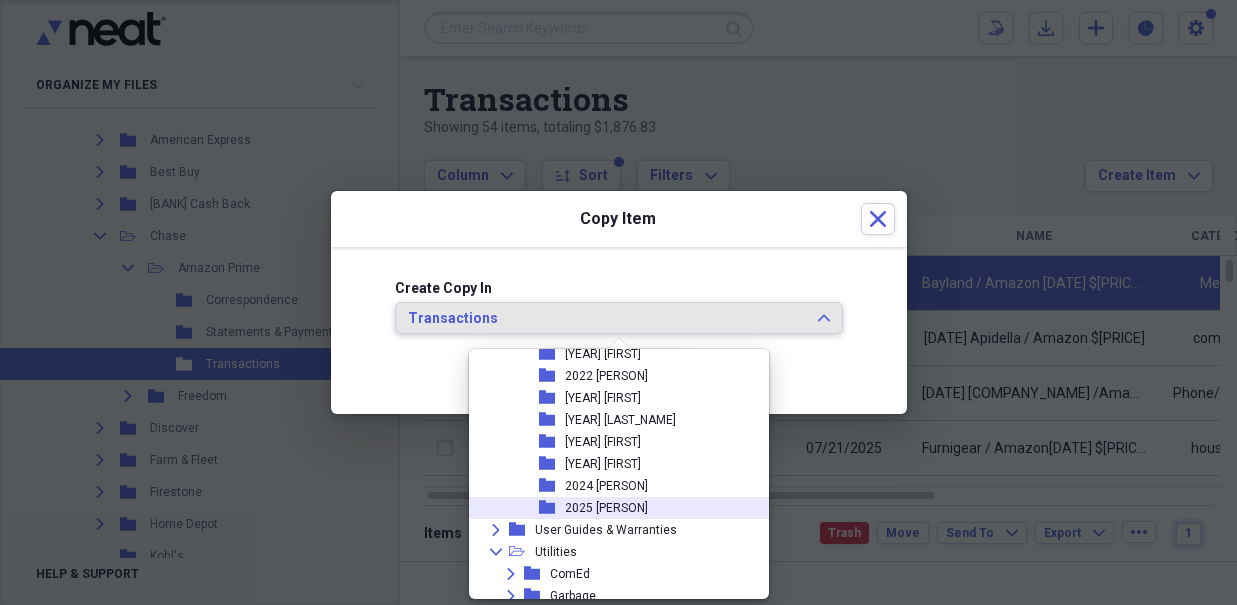 click on "2025 [PERSON]" at bounding box center [606, 508] 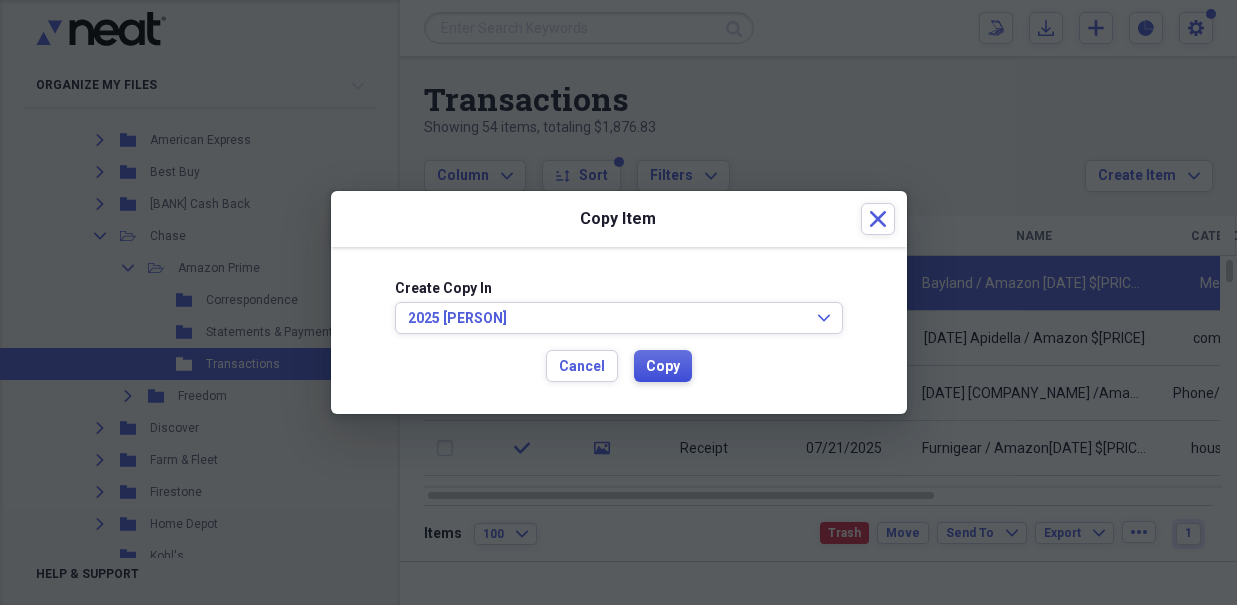 click on "Copy" at bounding box center (663, 367) 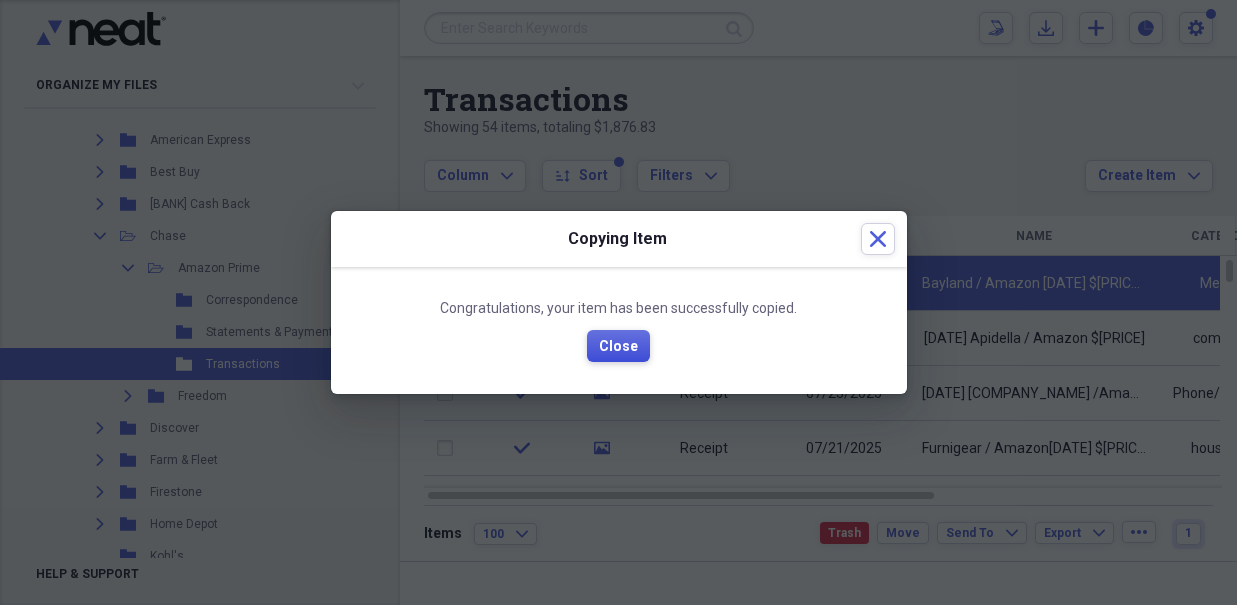 click on "Close" at bounding box center [618, 347] 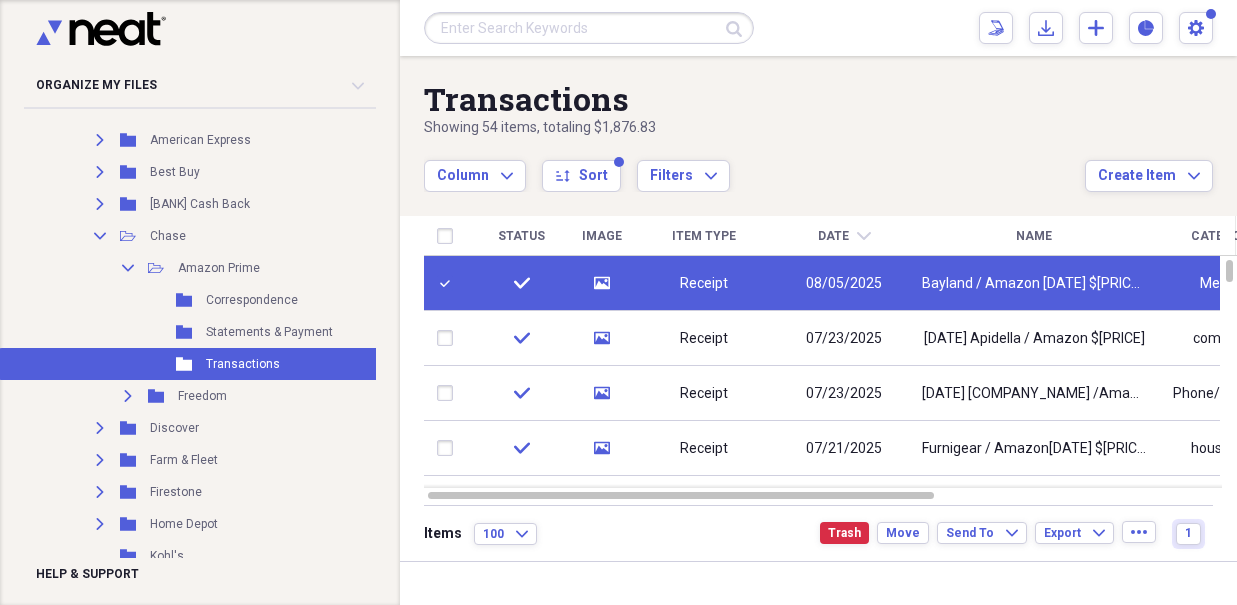 click 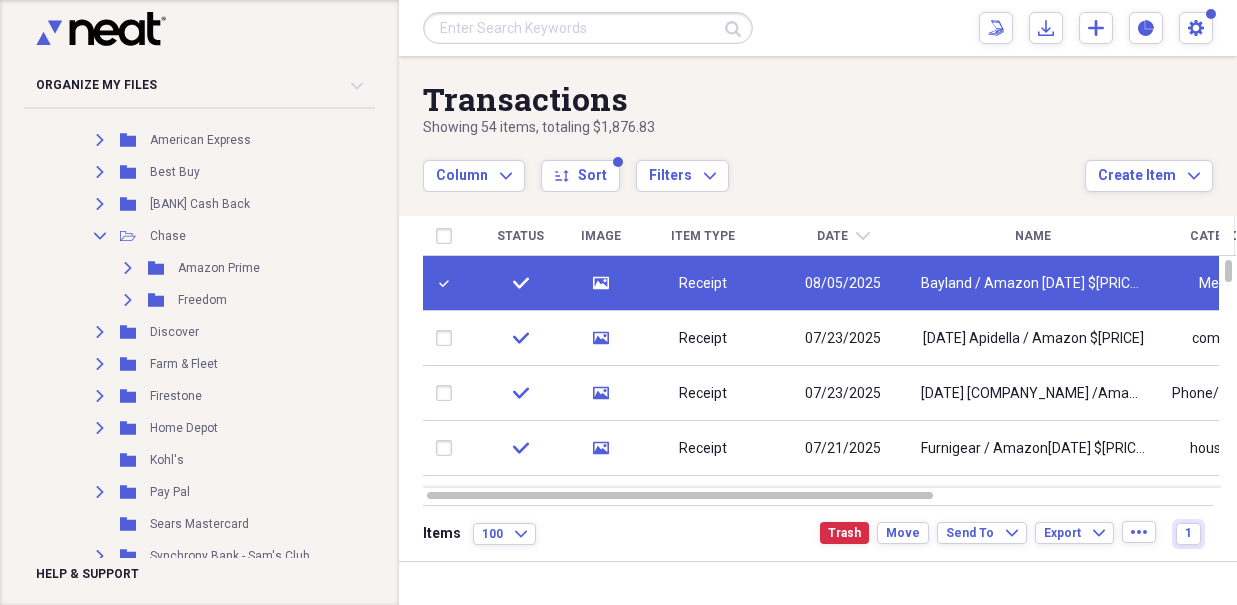 click on "Collapse" 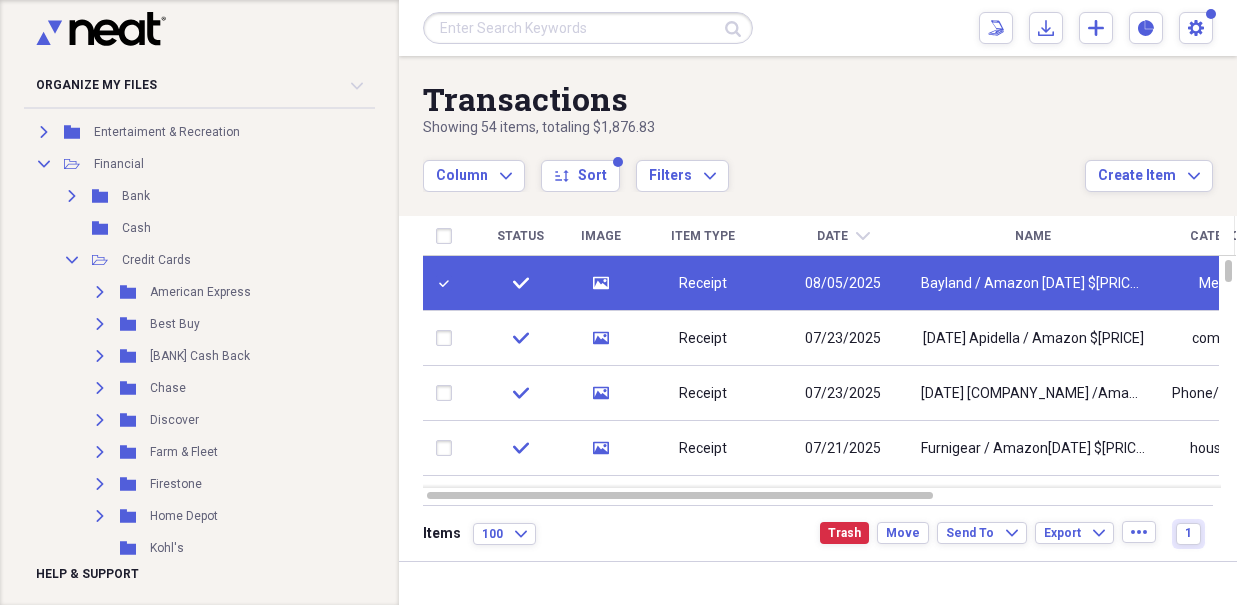 scroll, scrollTop: 536, scrollLeft: 0, axis: vertical 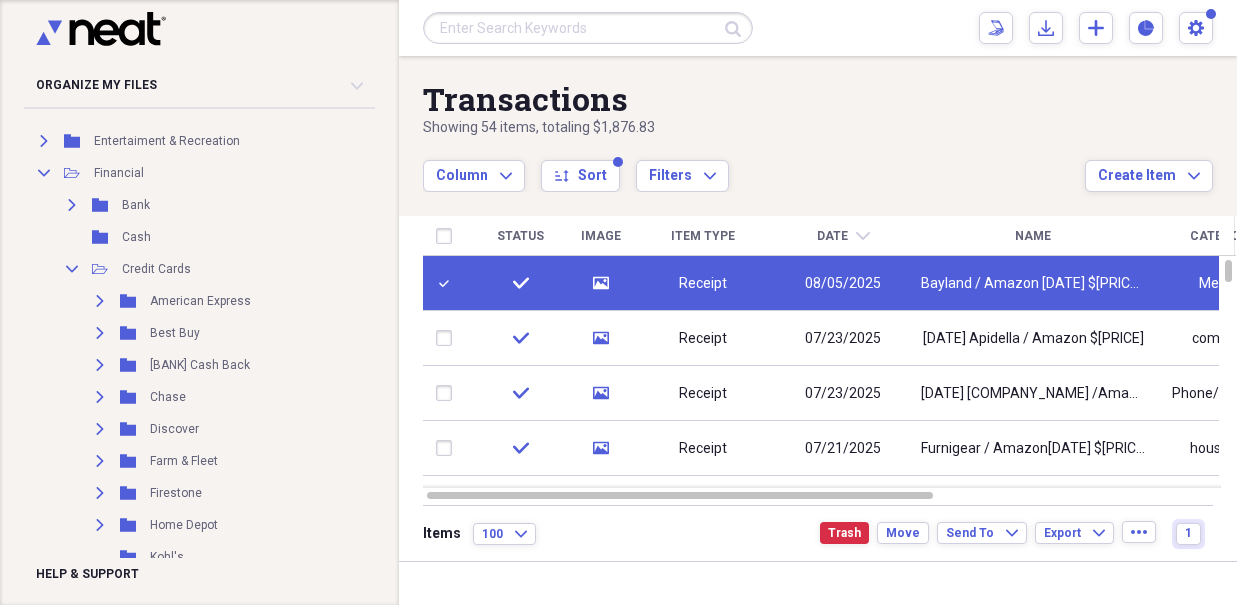 click 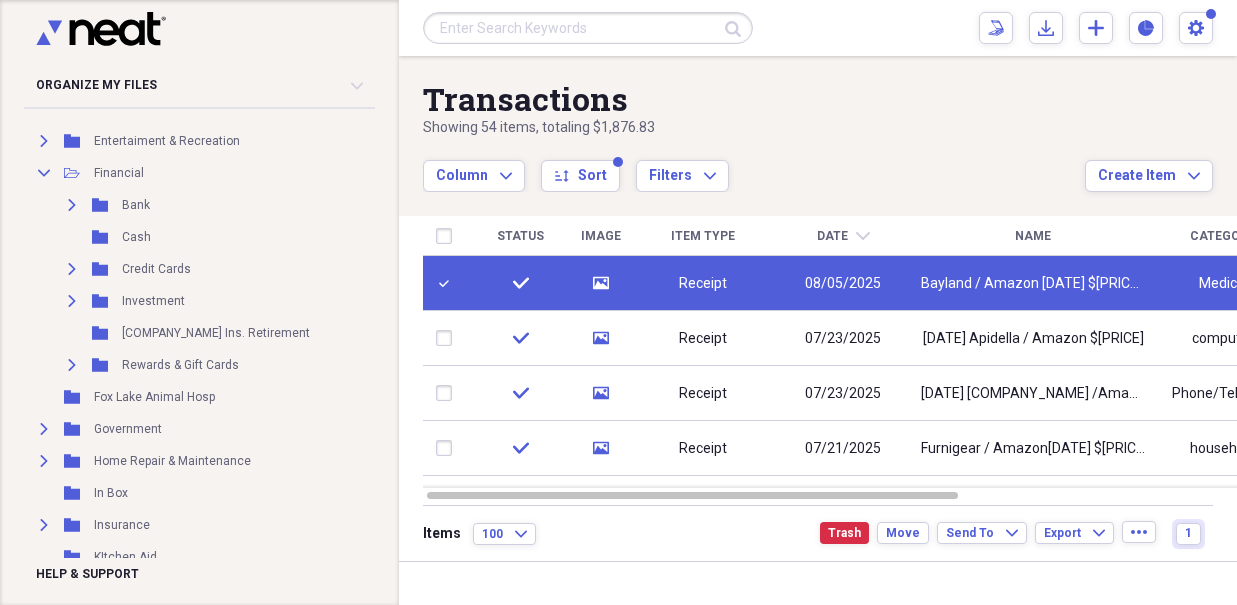 click on "Collapse" at bounding box center (44, 173) 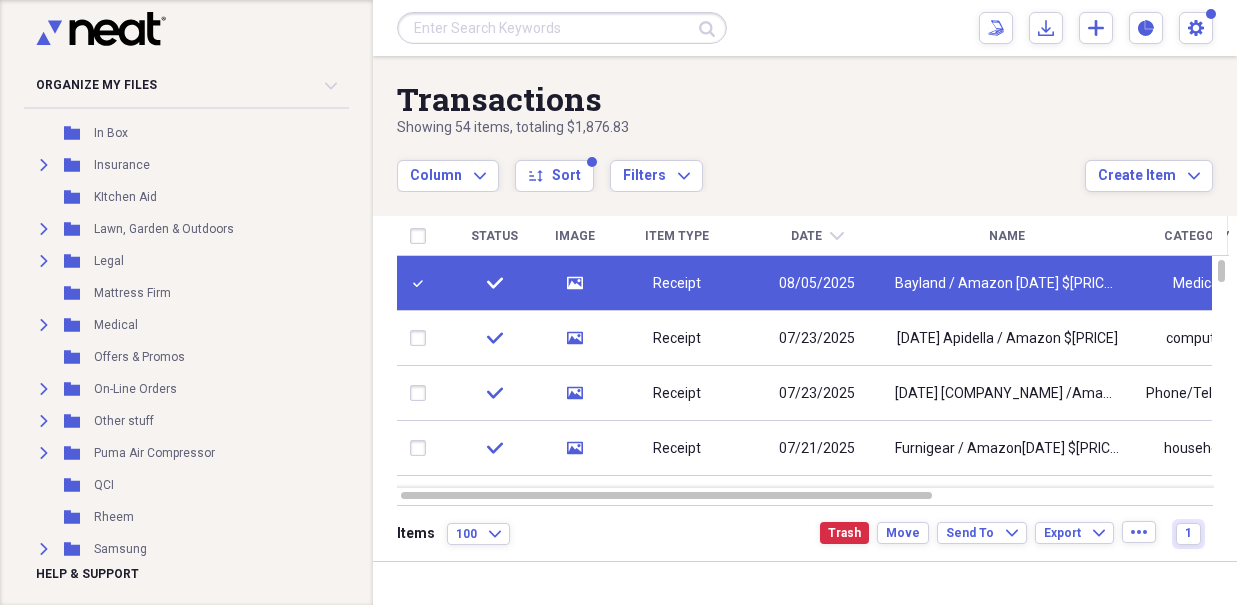 scroll, scrollTop: 709, scrollLeft: 0, axis: vertical 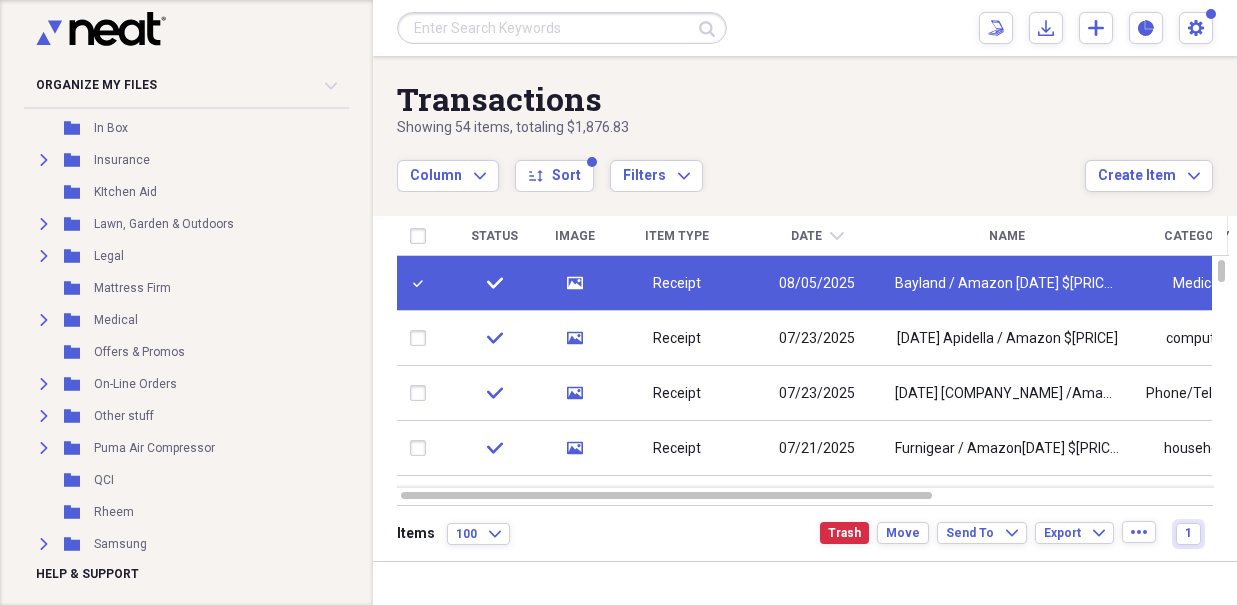 click 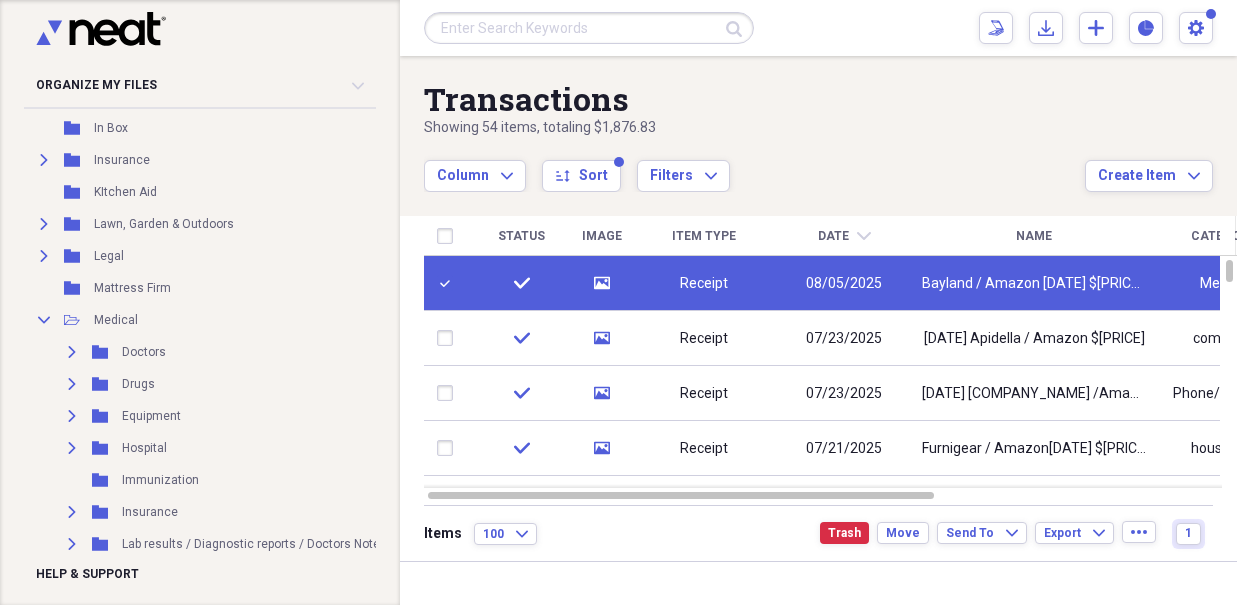 click 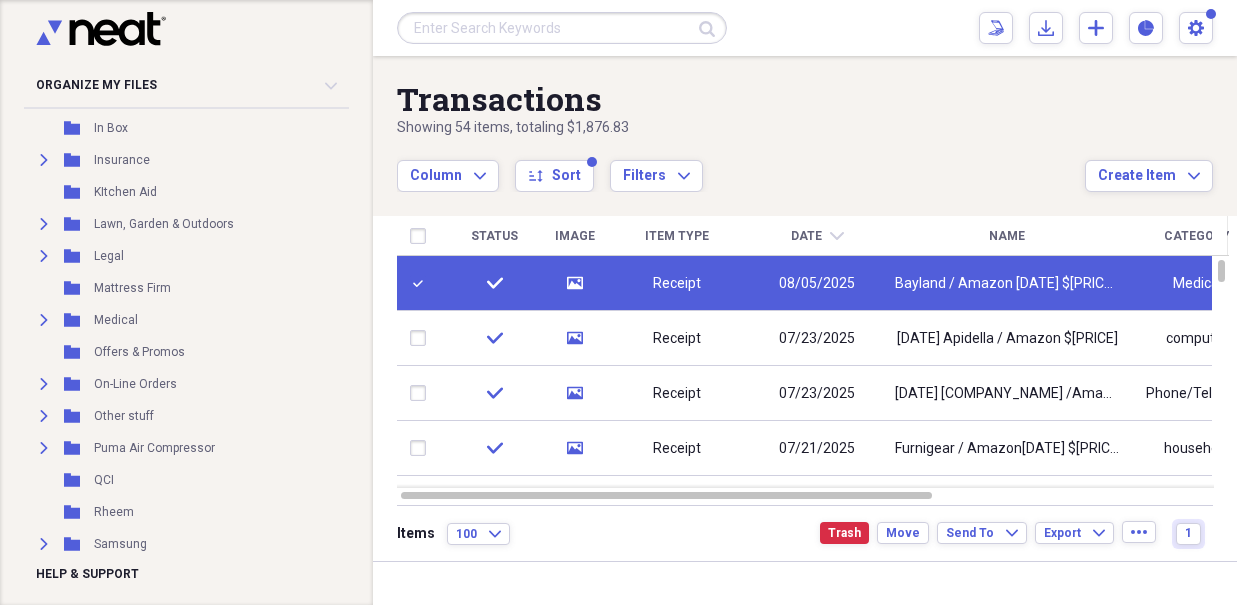 click on "Expand" at bounding box center [44, 320] 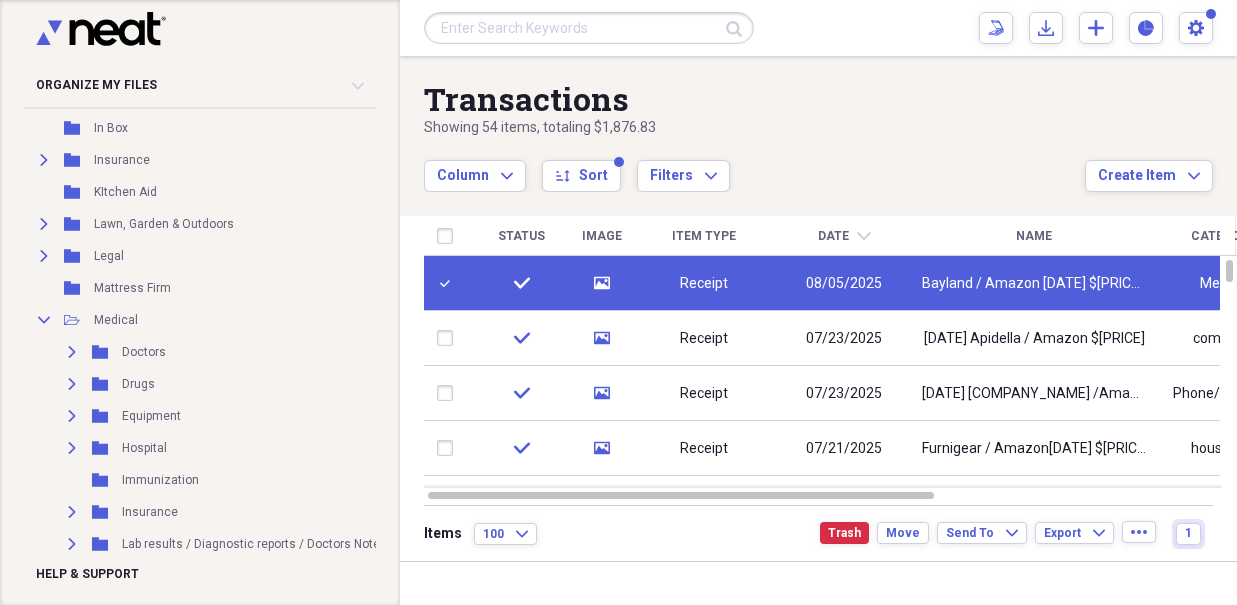 click on "Expand" 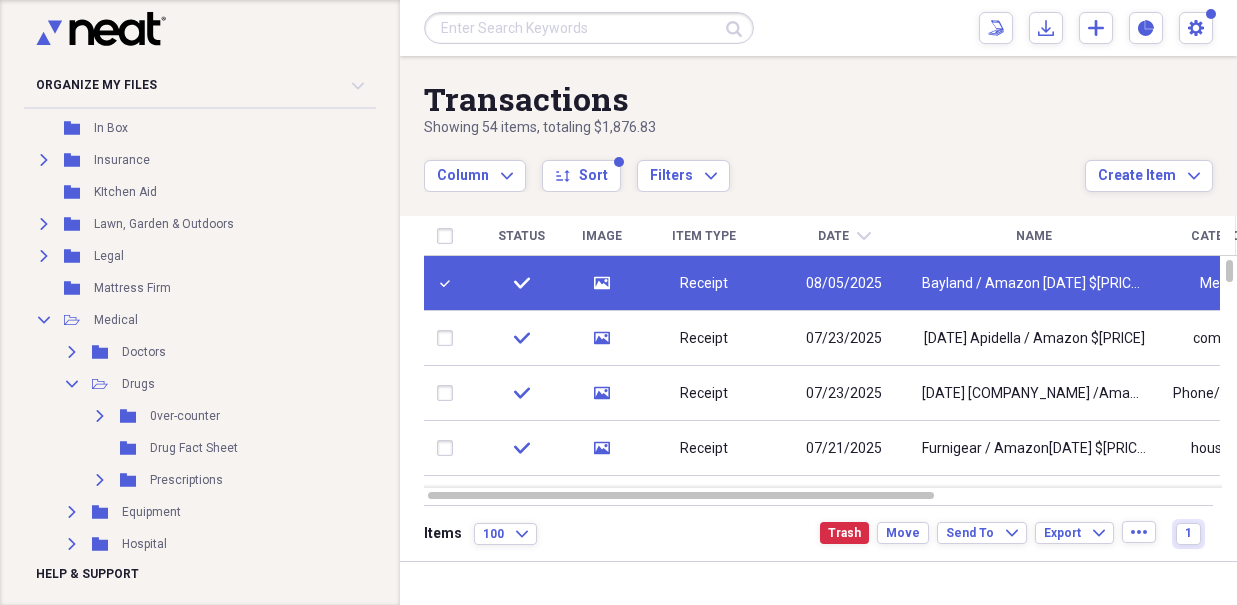 click on "Expand" 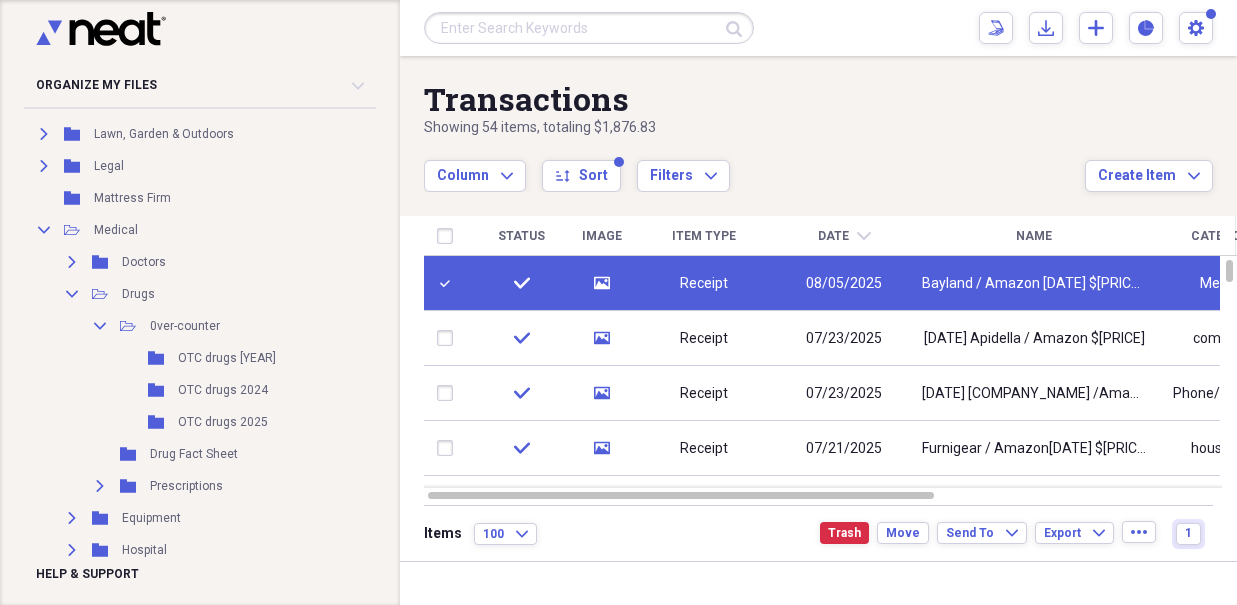 scroll, scrollTop: 803, scrollLeft: 0, axis: vertical 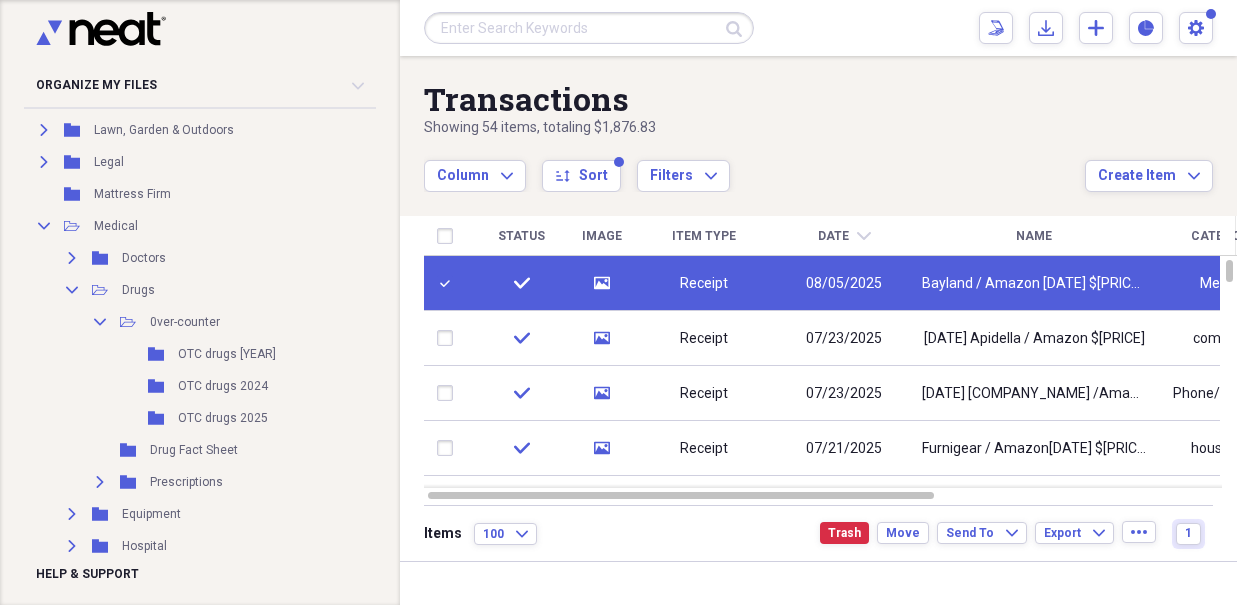 click on "Collapse" 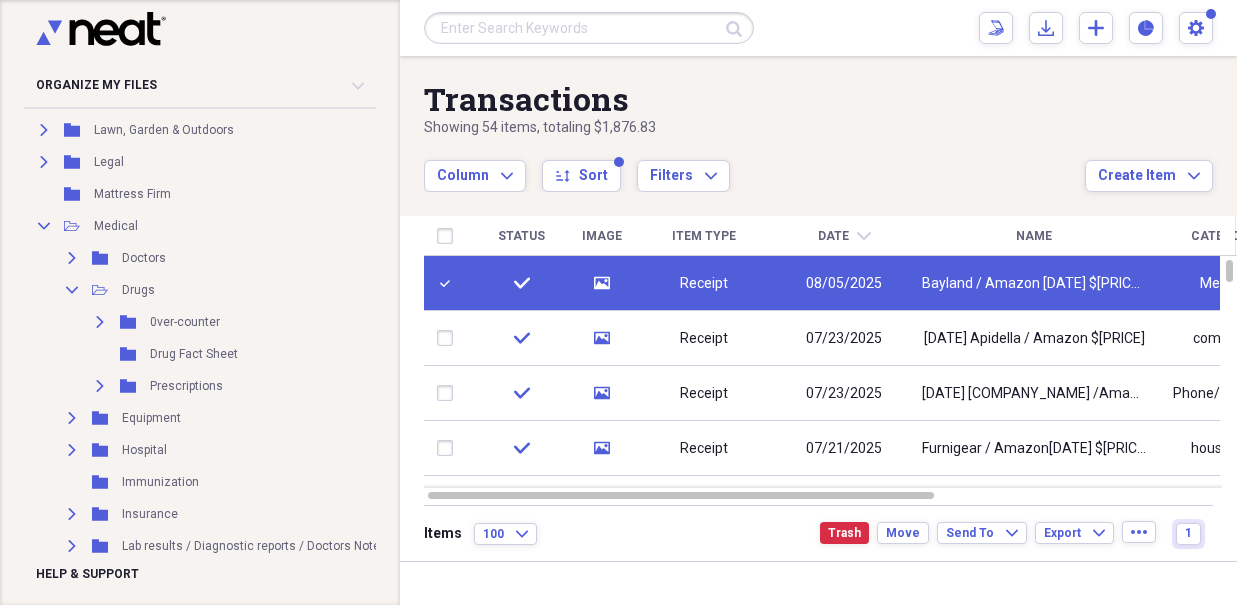 click on "Collapse" 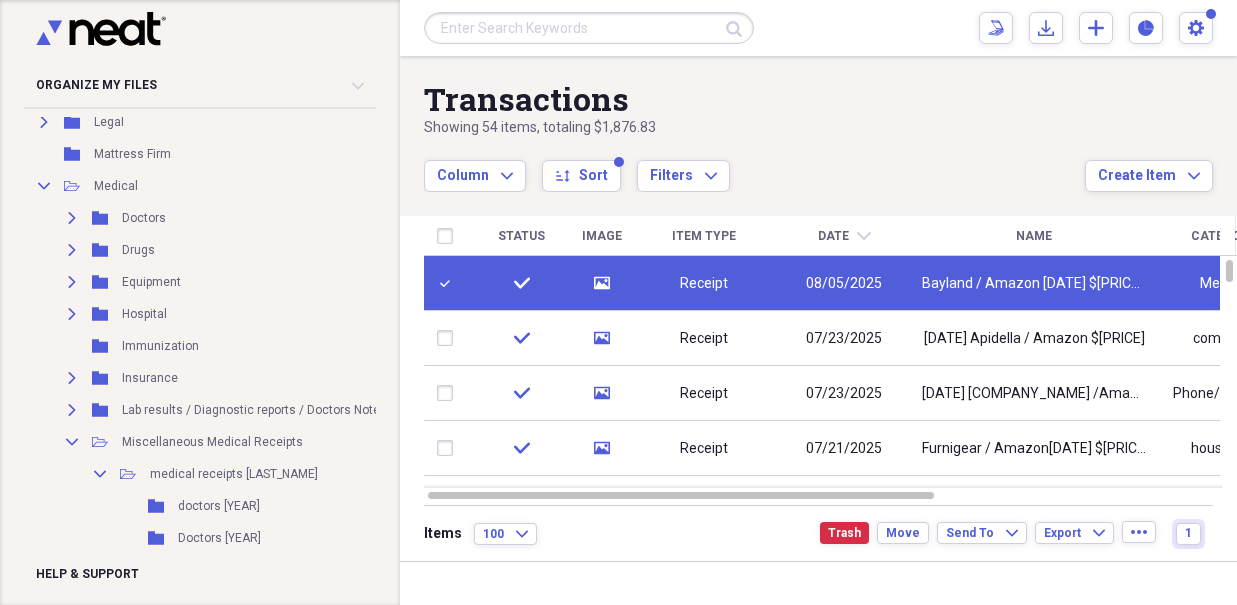 scroll, scrollTop: 883, scrollLeft: 0, axis: vertical 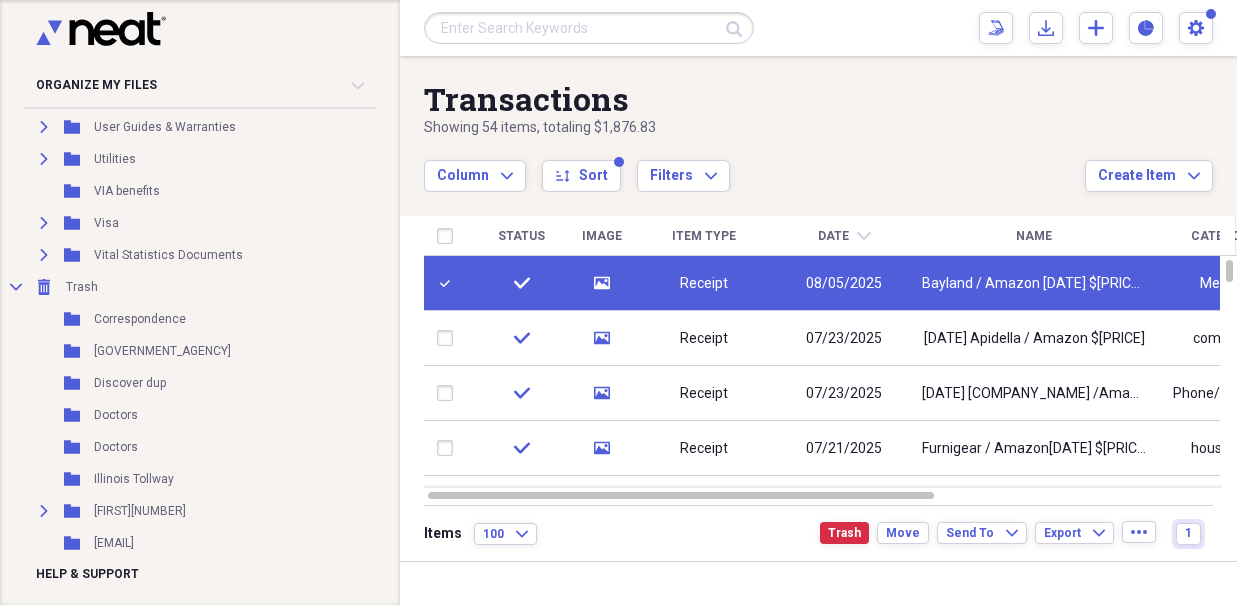 click on "Collapse" 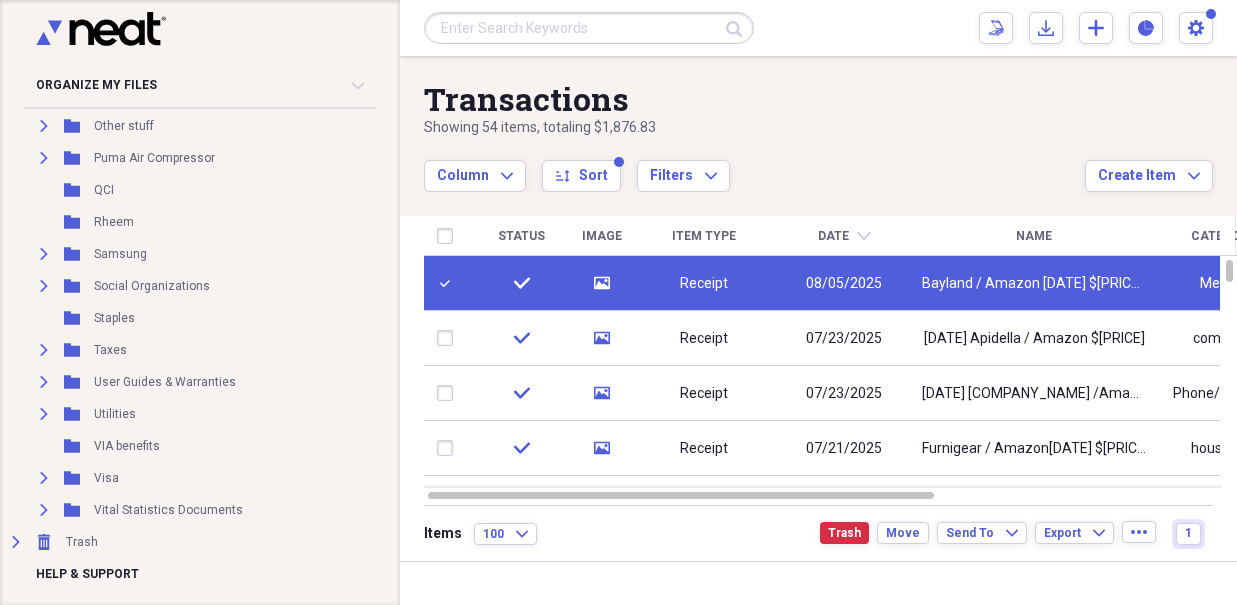 scroll, scrollTop: 1750, scrollLeft: 0, axis: vertical 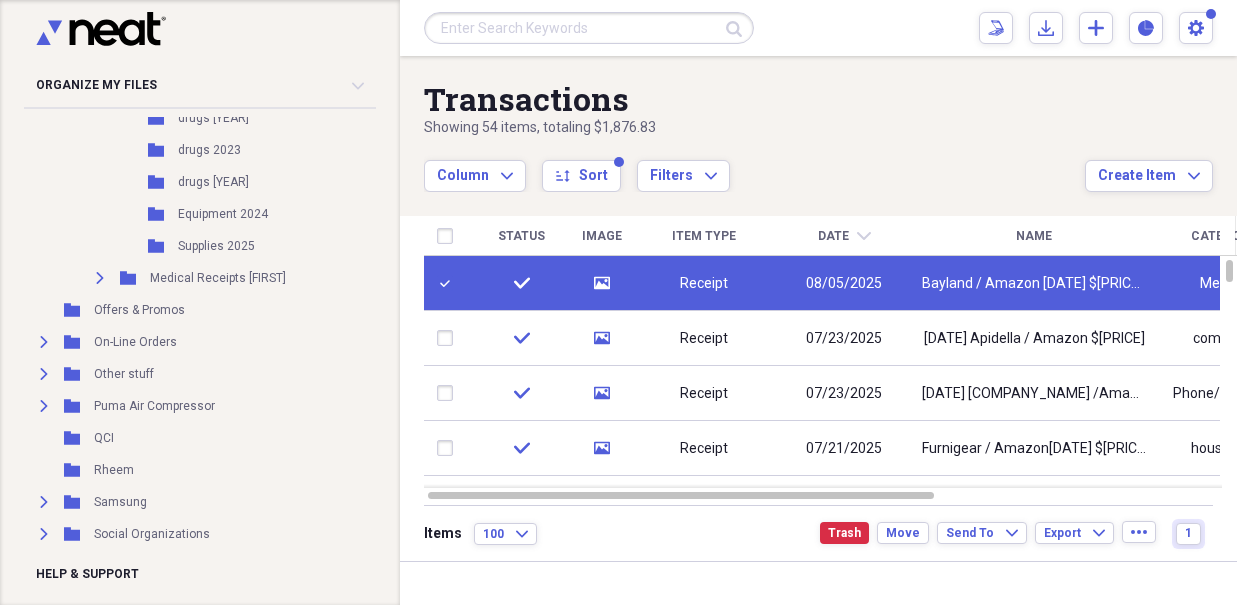 click on "Showing [NUMBER] items , totaling $[PRICE]" at bounding box center (754, 128) 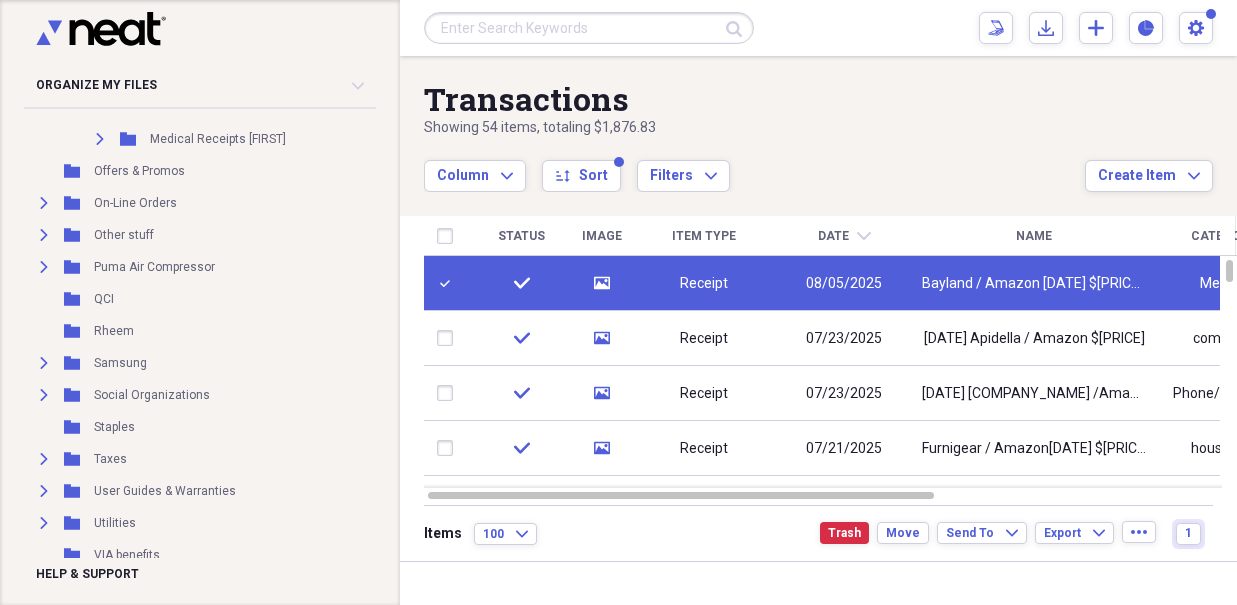 scroll, scrollTop: 1613, scrollLeft: 0, axis: vertical 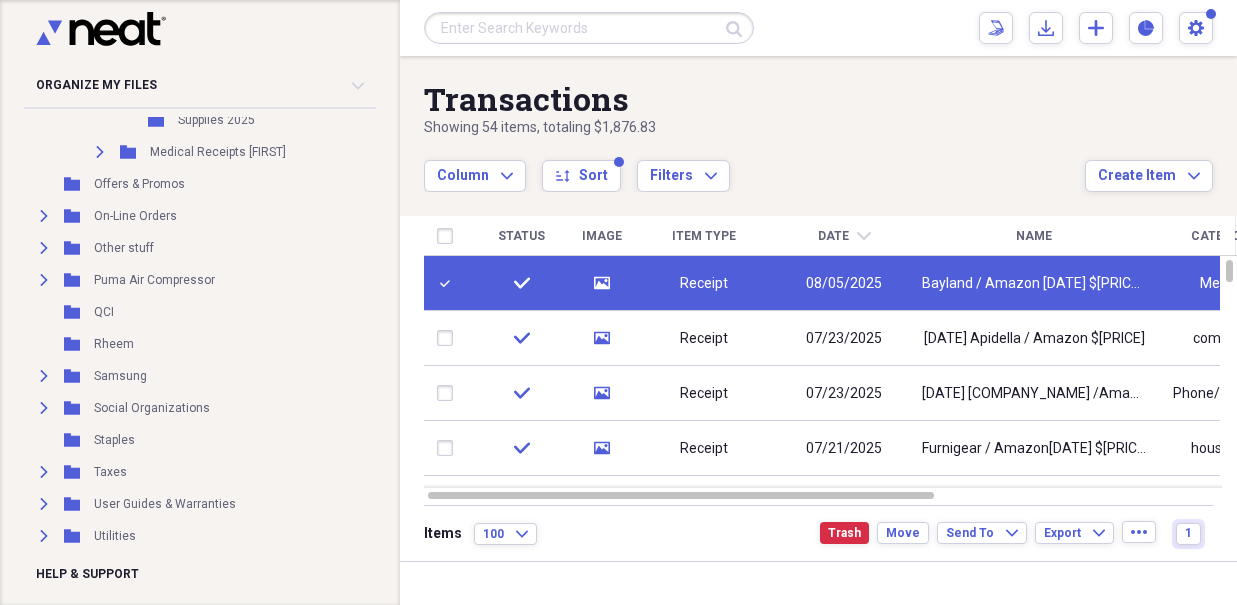 click on "Expand" 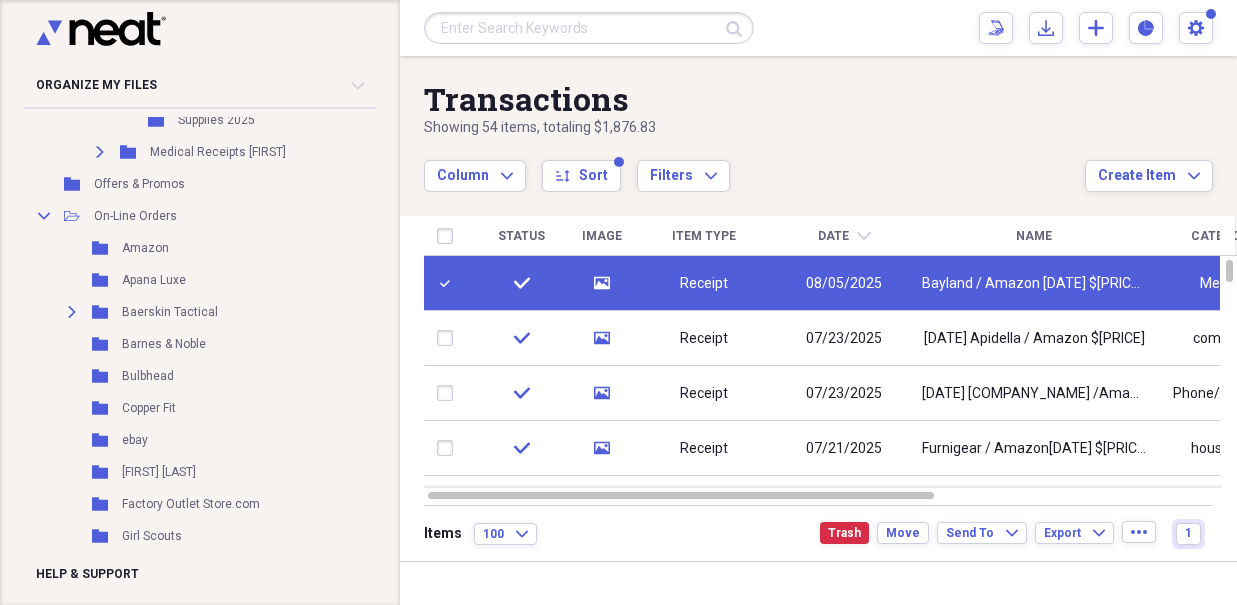 click on "Folder Amazon Add Folder" at bounding box center (224, 248) 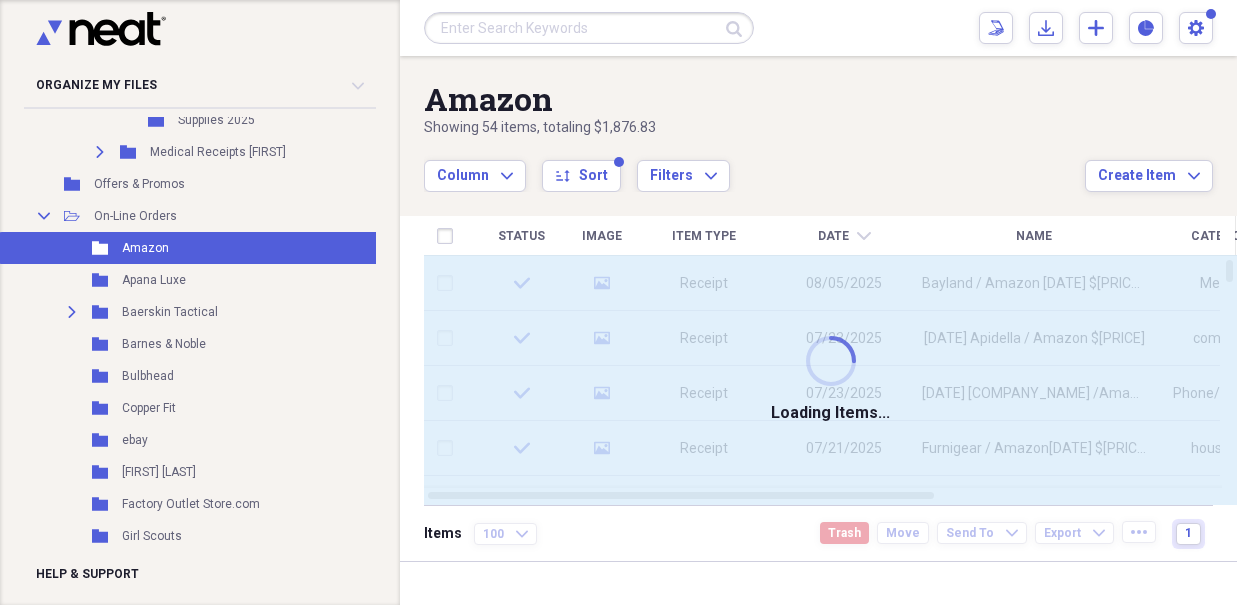 checkbox on "false" 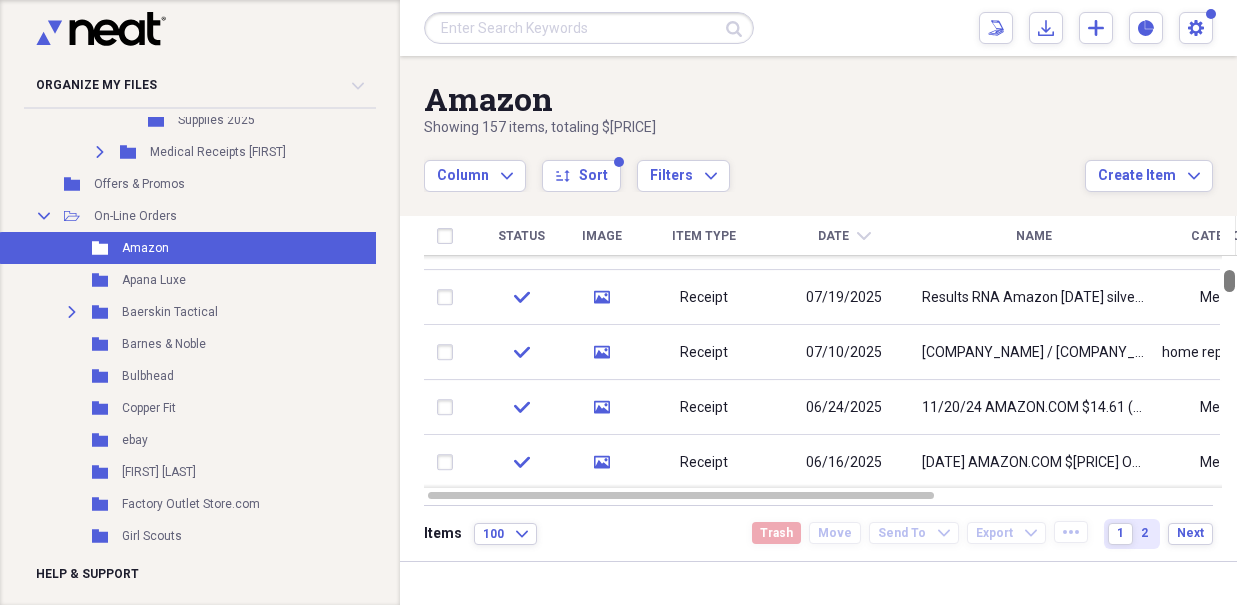 drag, startPoint x: 1229, startPoint y: 269, endPoint x: 1226, endPoint y: 279, distance: 10.440307 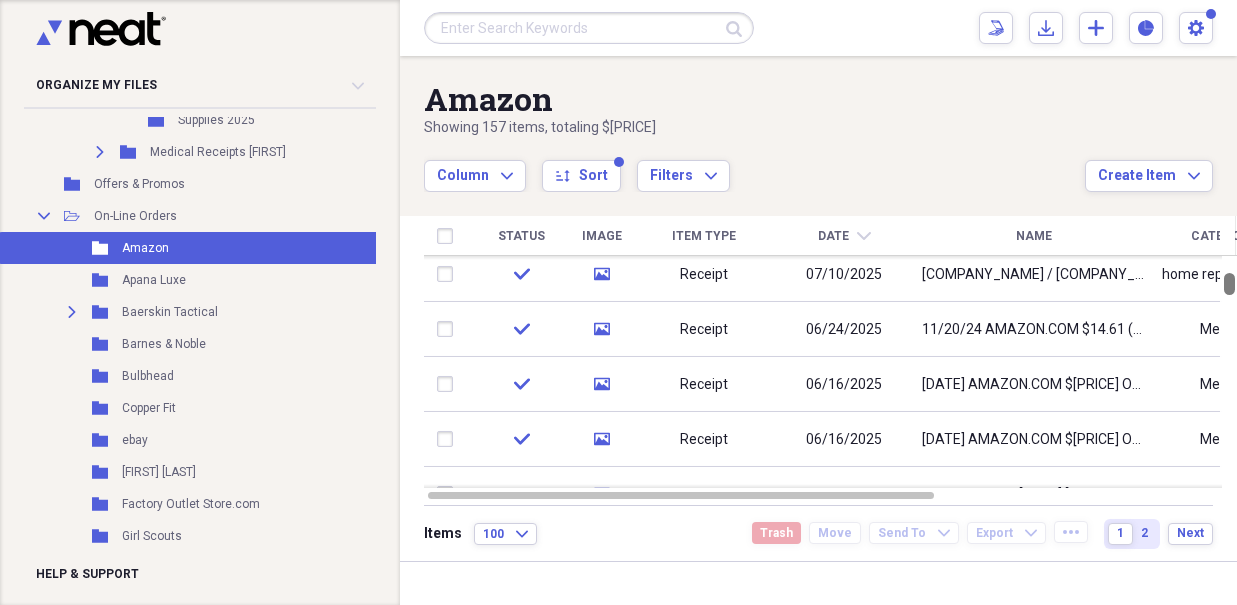 click at bounding box center [1229, 284] 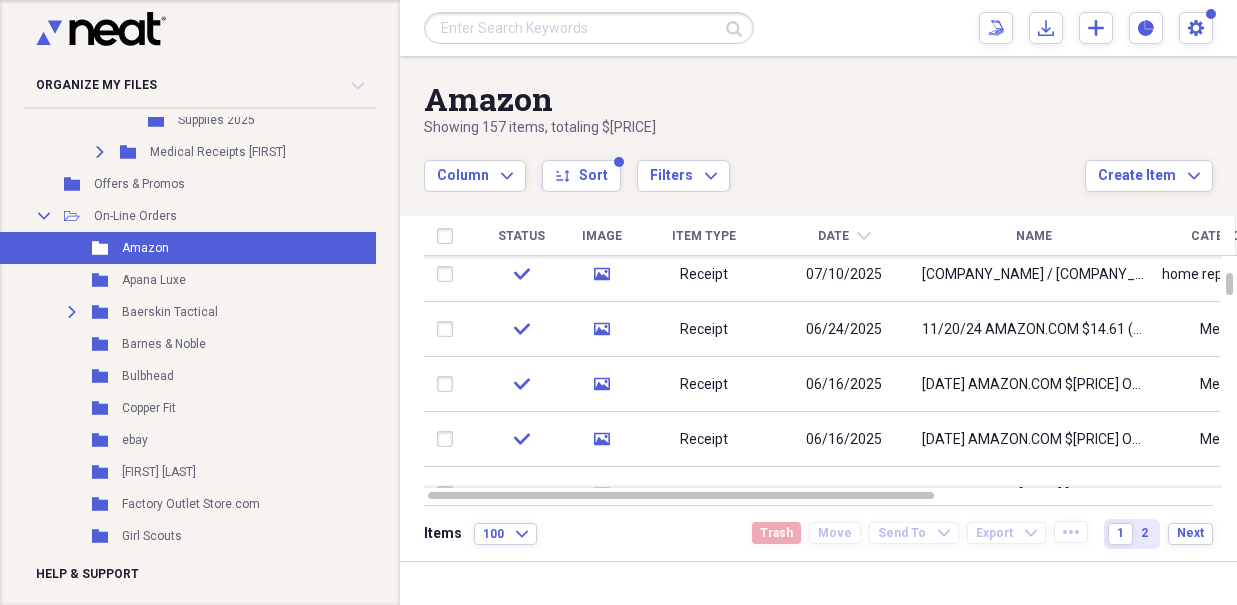 click on "11/20/24 AMAZON.COM $14.61 (vitamin D3)" at bounding box center (1034, 330) 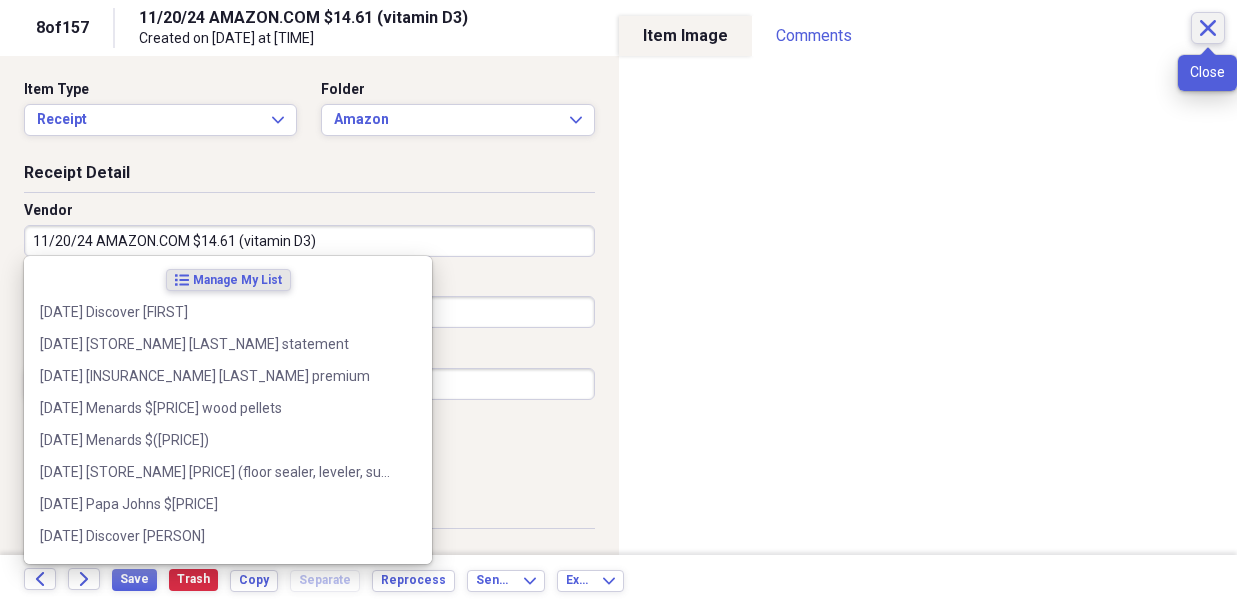 click on "Close" 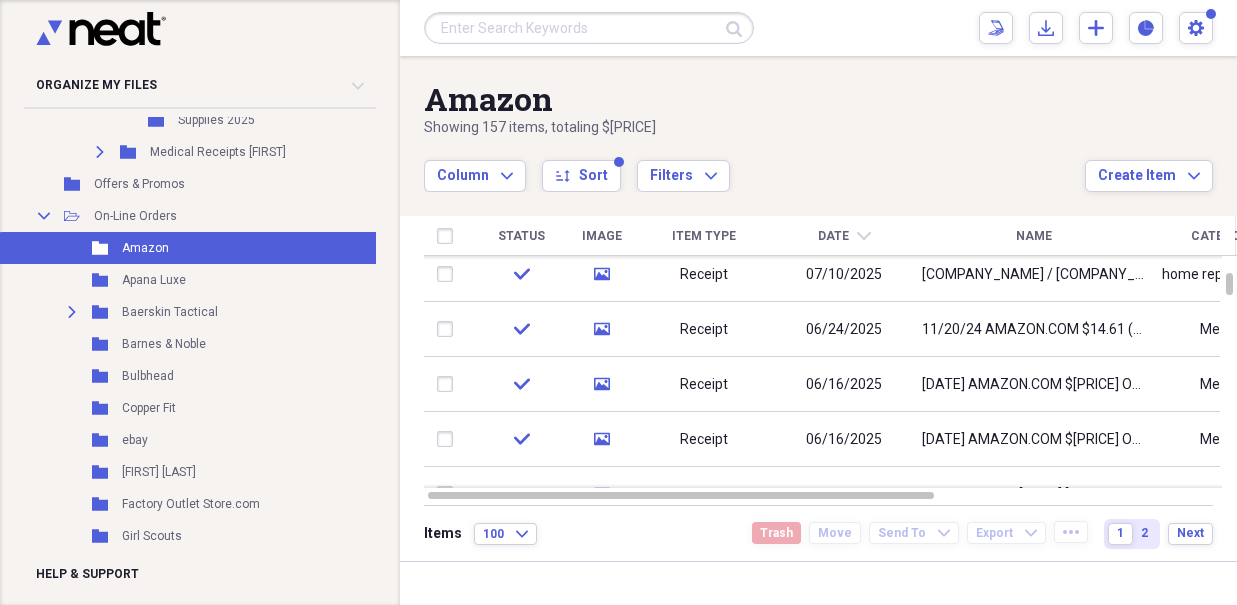 scroll, scrollTop: 0, scrollLeft: 0, axis: both 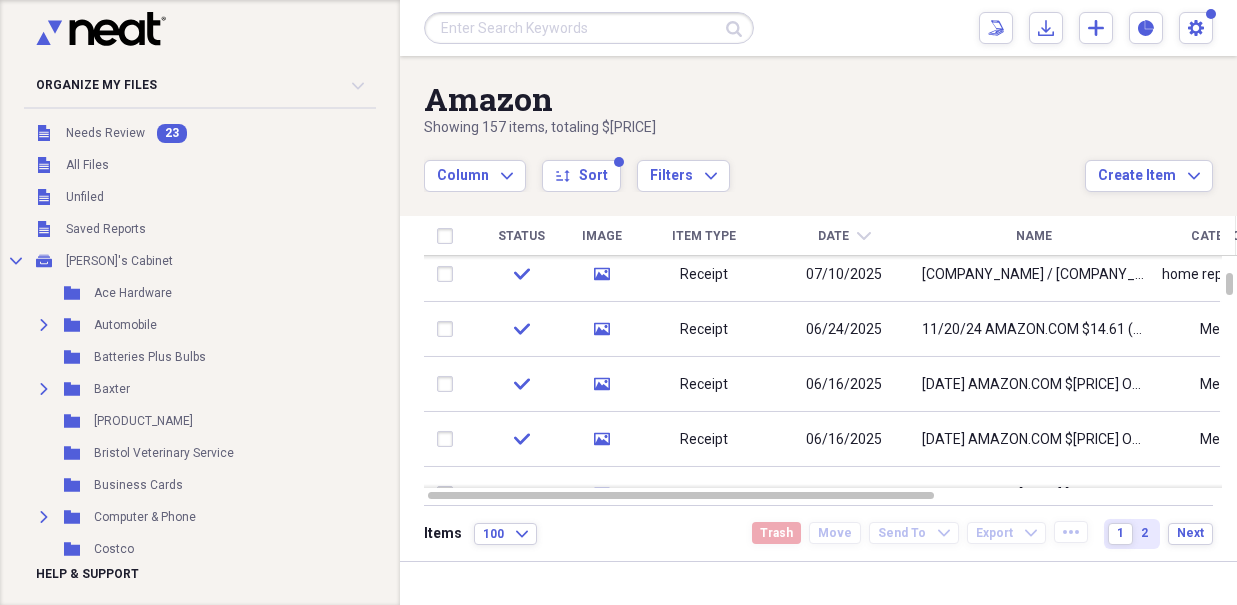 click on "All Files" at bounding box center (87, 165) 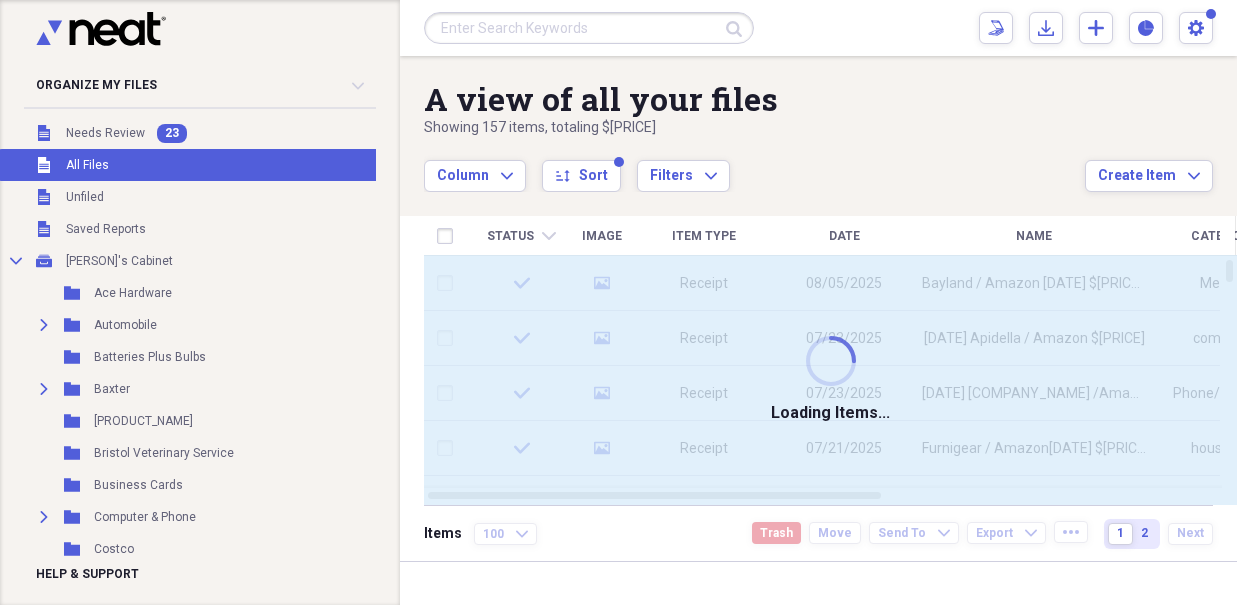 click at bounding box center (589, 28) 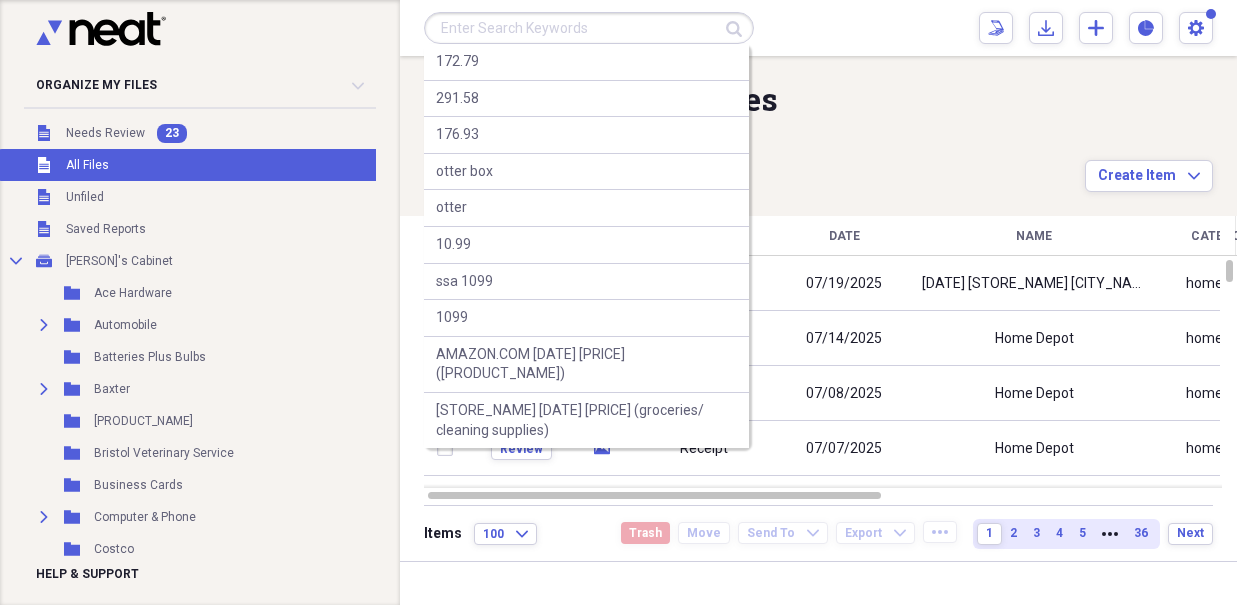paste on "11/20/24 AMAZON.COM $14.61 (vitamin D3)" 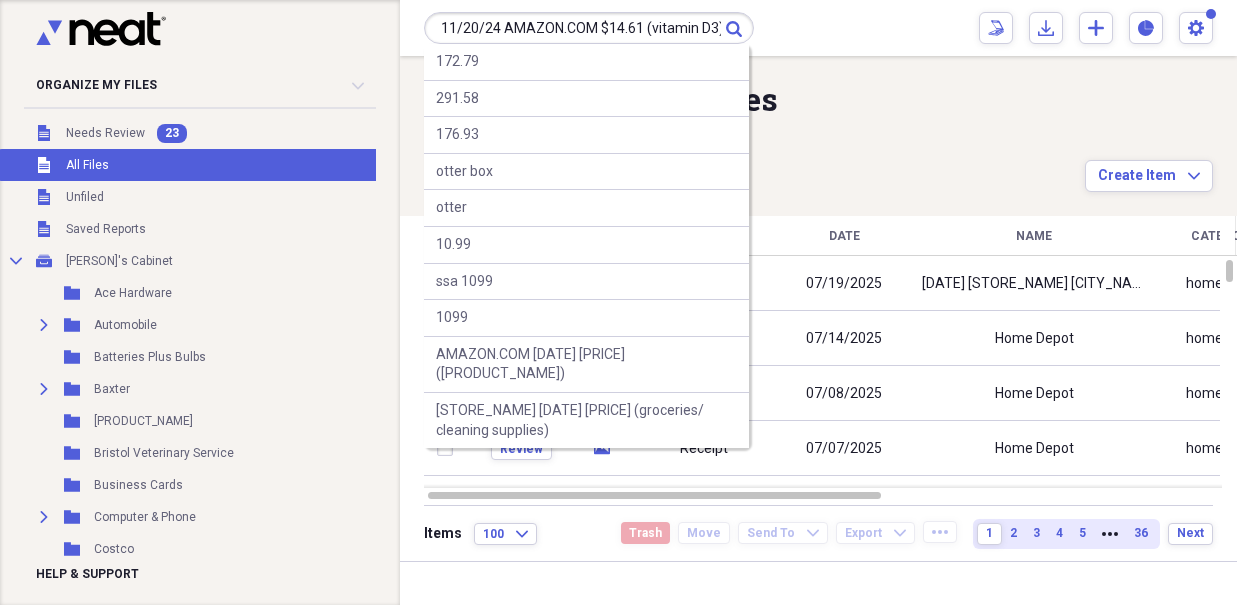 scroll, scrollTop: 0, scrollLeft: 1, axis: horizontal 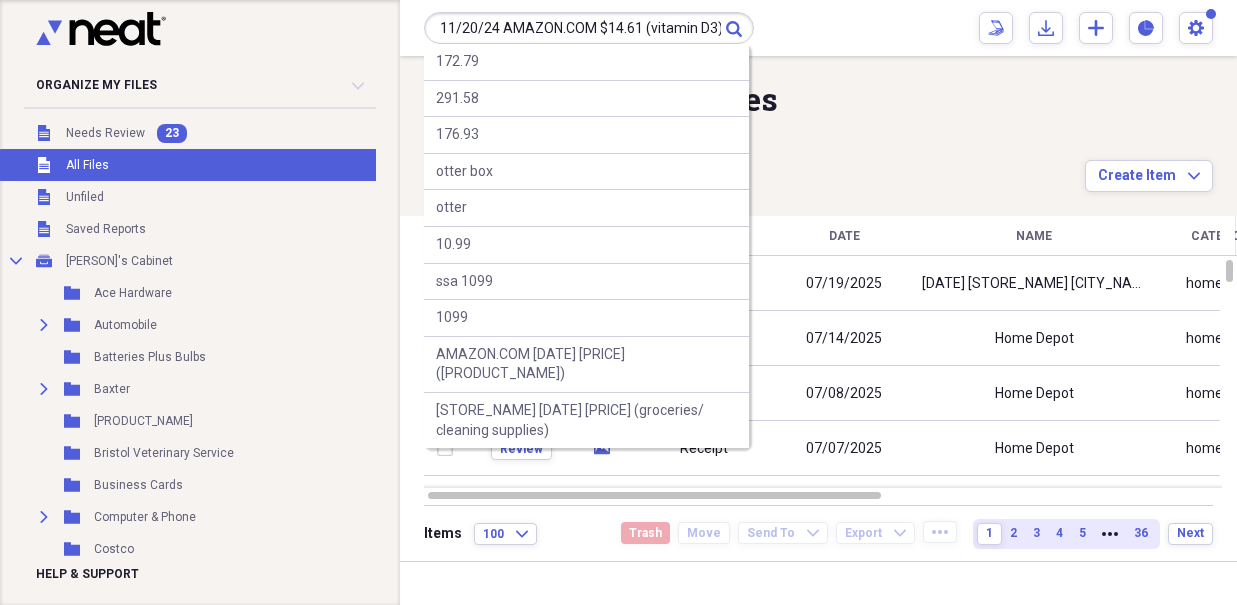 type on "11/20/24 AMAZON.COM $14.61 (vitamin D3)" 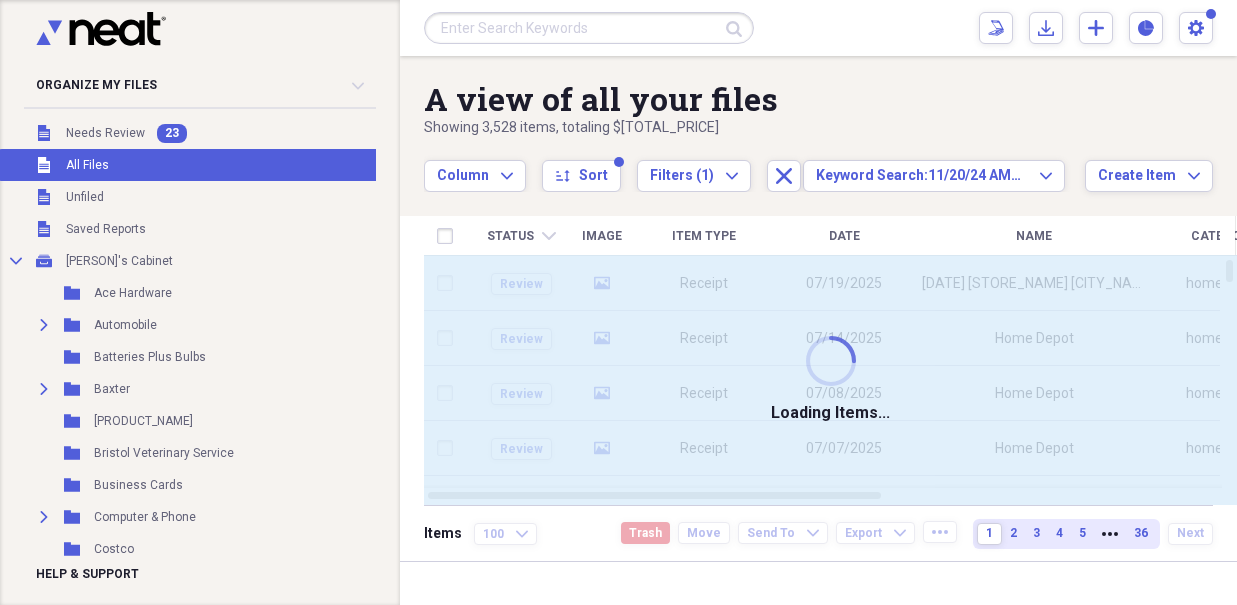 scroll, scrollTop: 0, scrollLeft: 0, axis: both 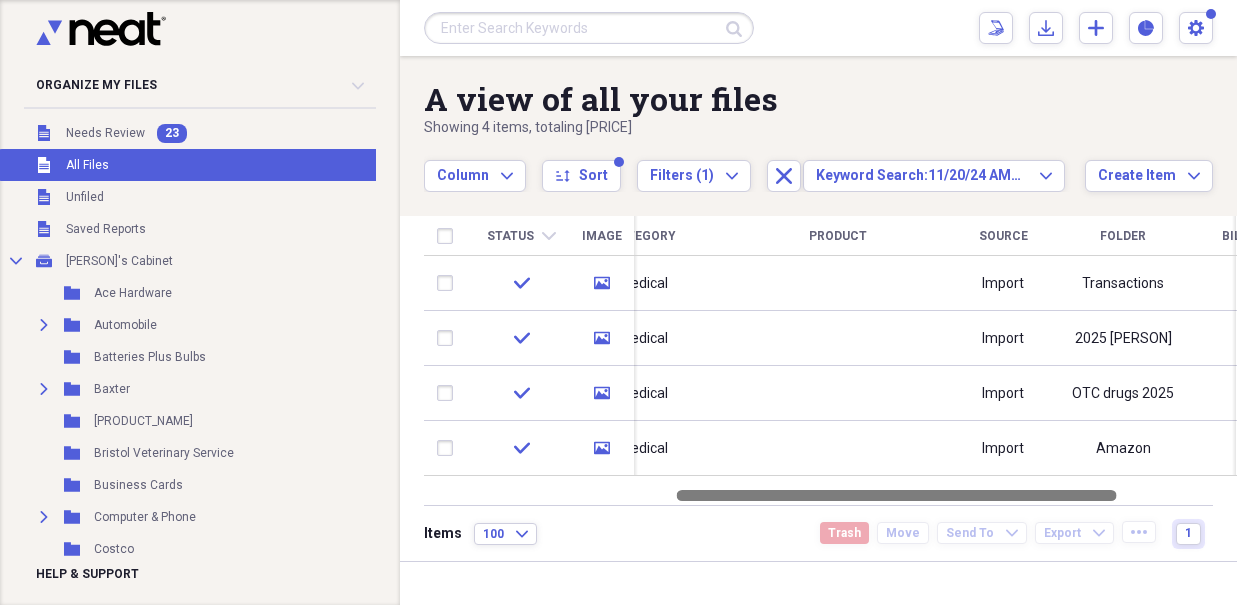 drag, startPoint x: 671, startPoint y: 492, endPoint x: 907, endPoint y: 533, distance: 239.53497 